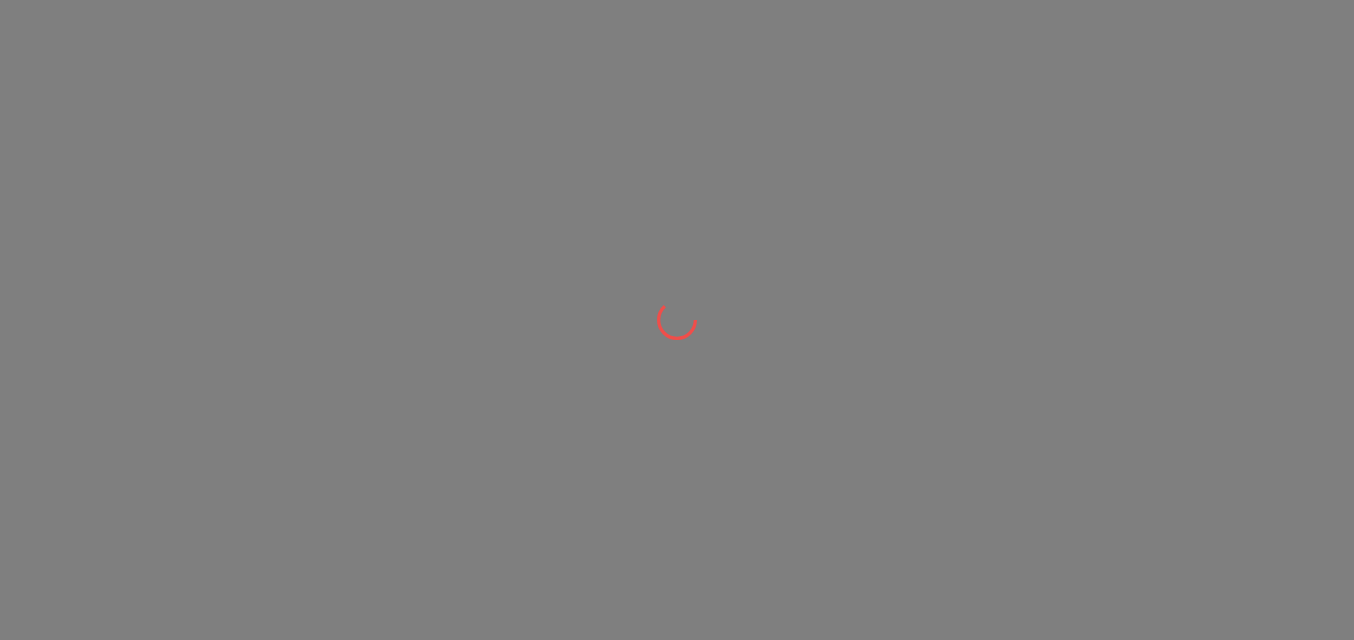 scroll, scrollTop: 0, scrollLeft: 0, axis: both 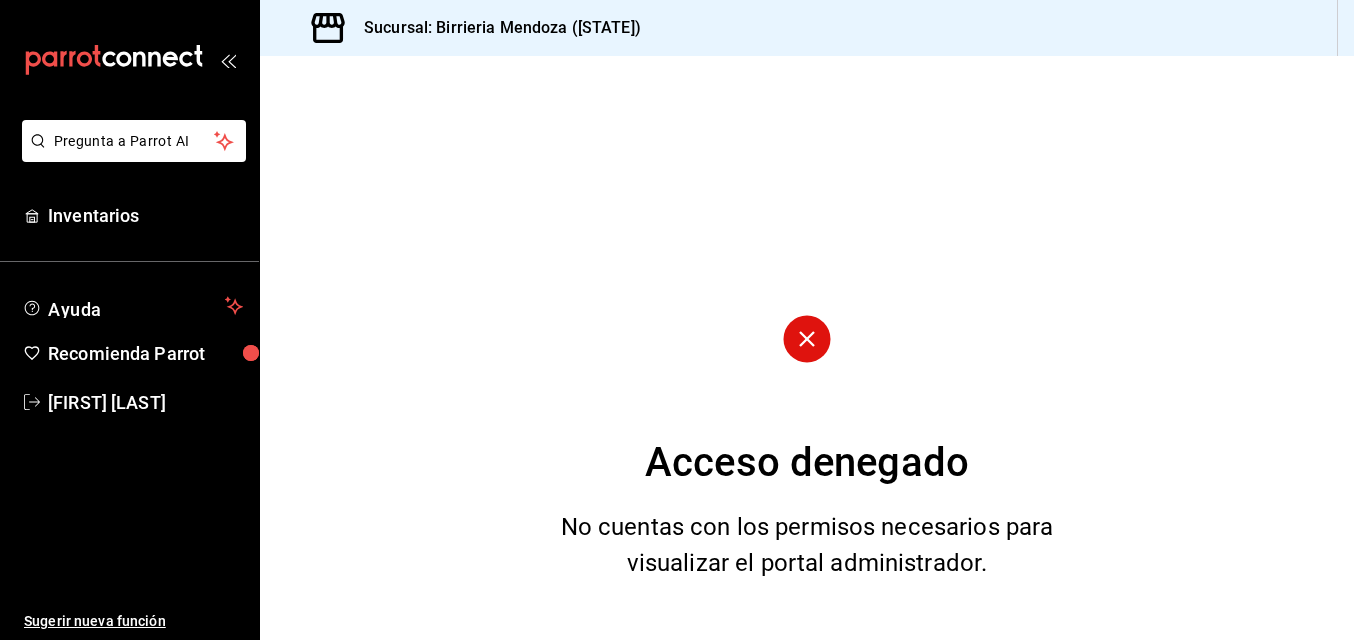 click on "Acceso denegado No cuentas con los permisos necesarios para visualizar el portal administrador." at bounding box center (807, 348) 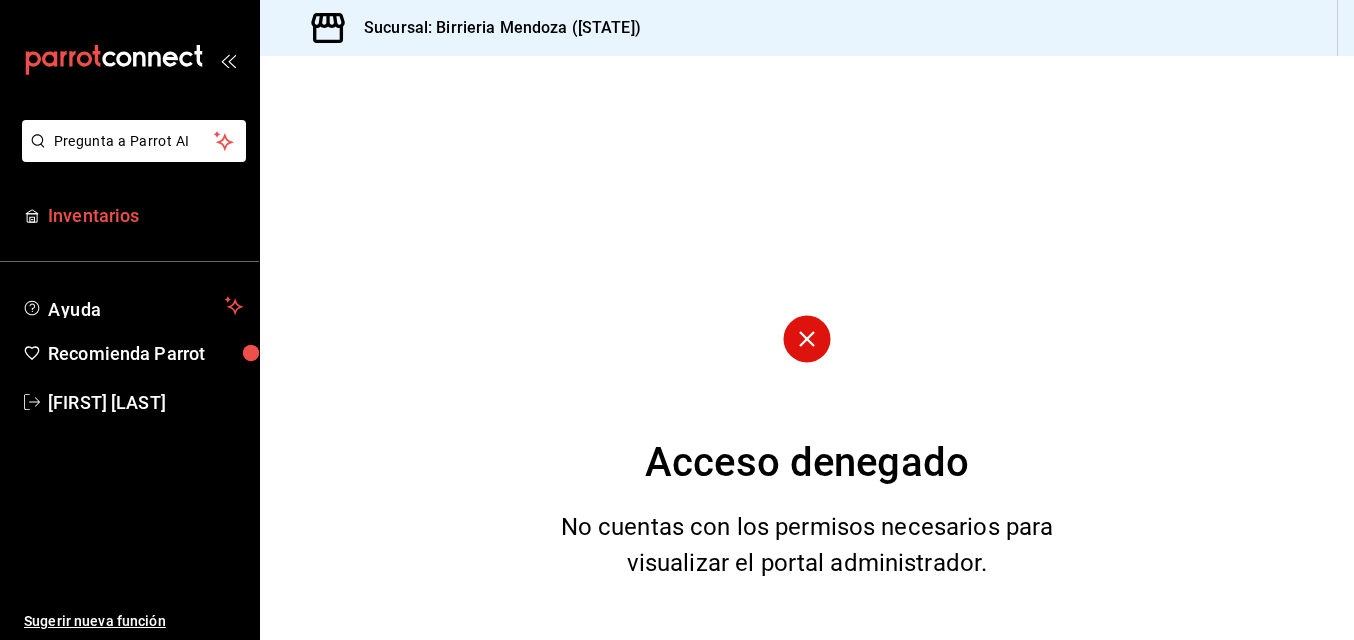 drag, startPoint x: 374, startPoint y: 267, endPoint x: 143, endPoint y: 224, distance: 234.96808 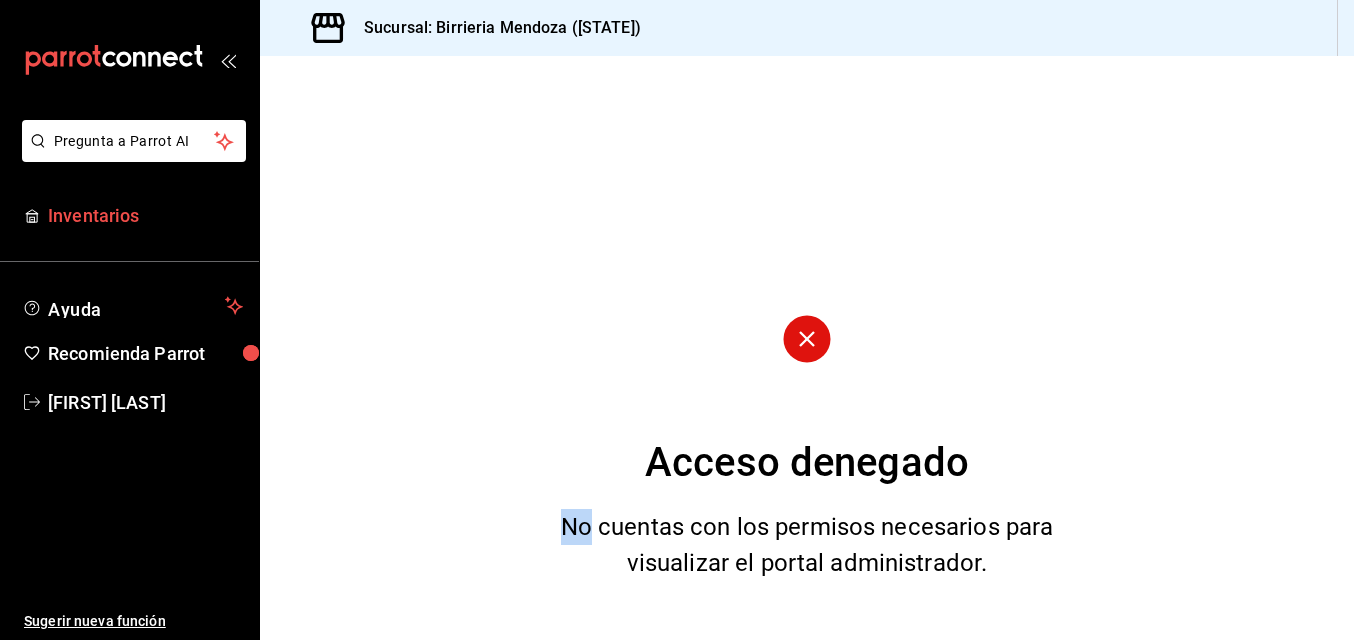 click on "Inventarios" at bounding box center [145, 215] 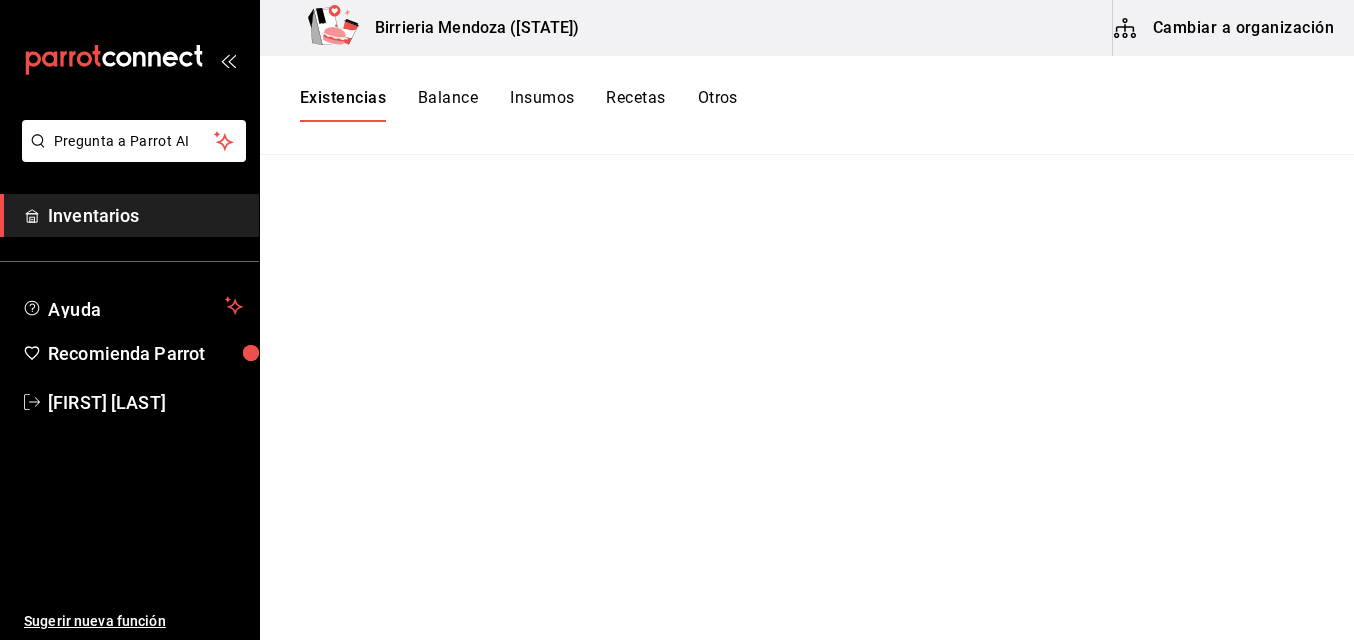 click on "Inventarios" at bounding box center (145, 215) 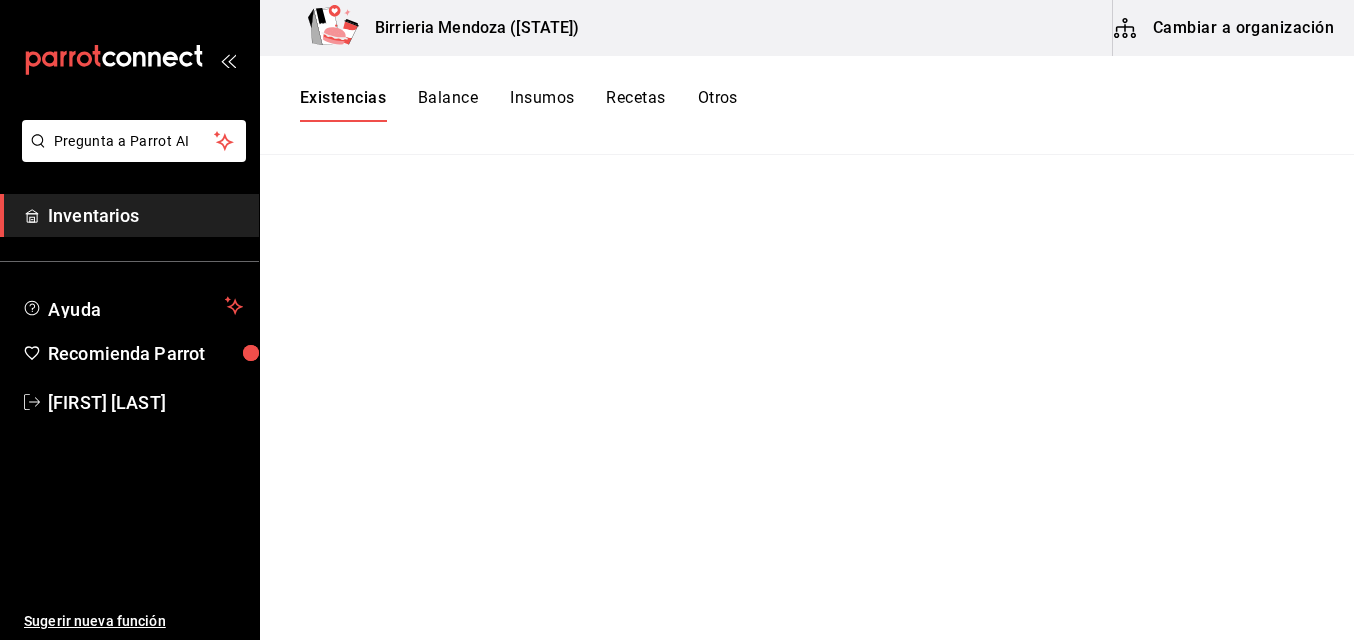 click at bounding box center [807, 390] 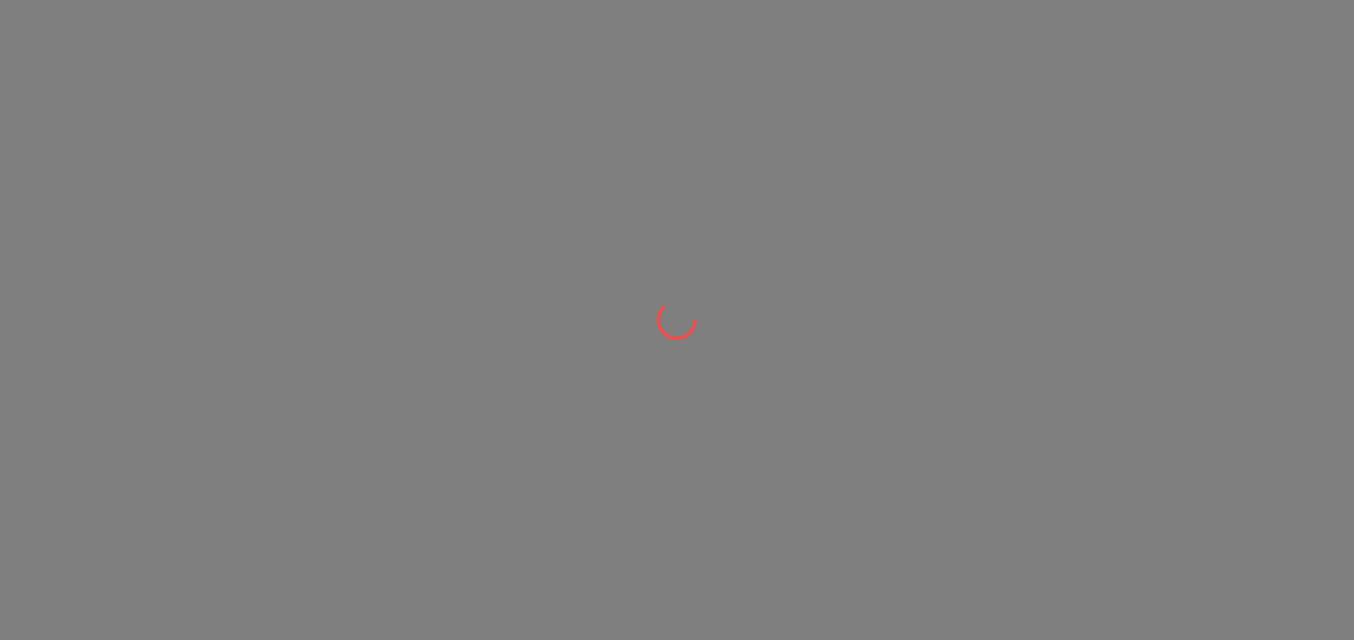 scroll, scrollTop: 0, scrollLeft: 0, axis: both 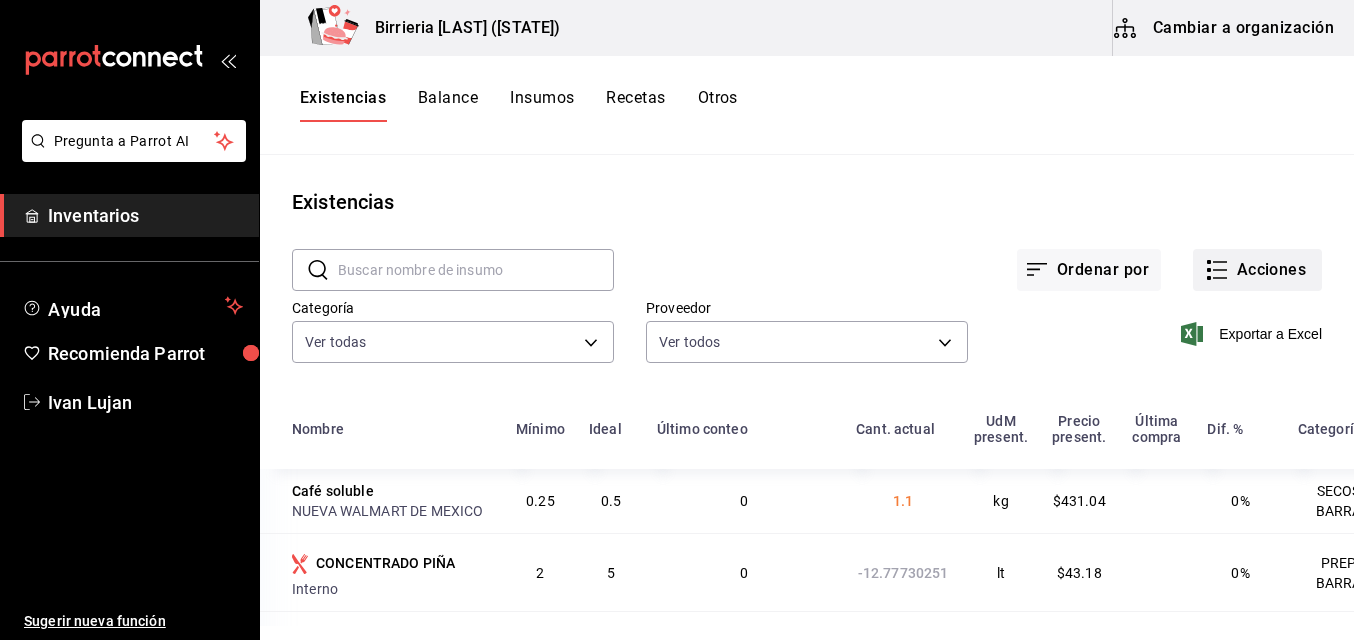 click on "Acciones" at bounding box center [1257, 270] 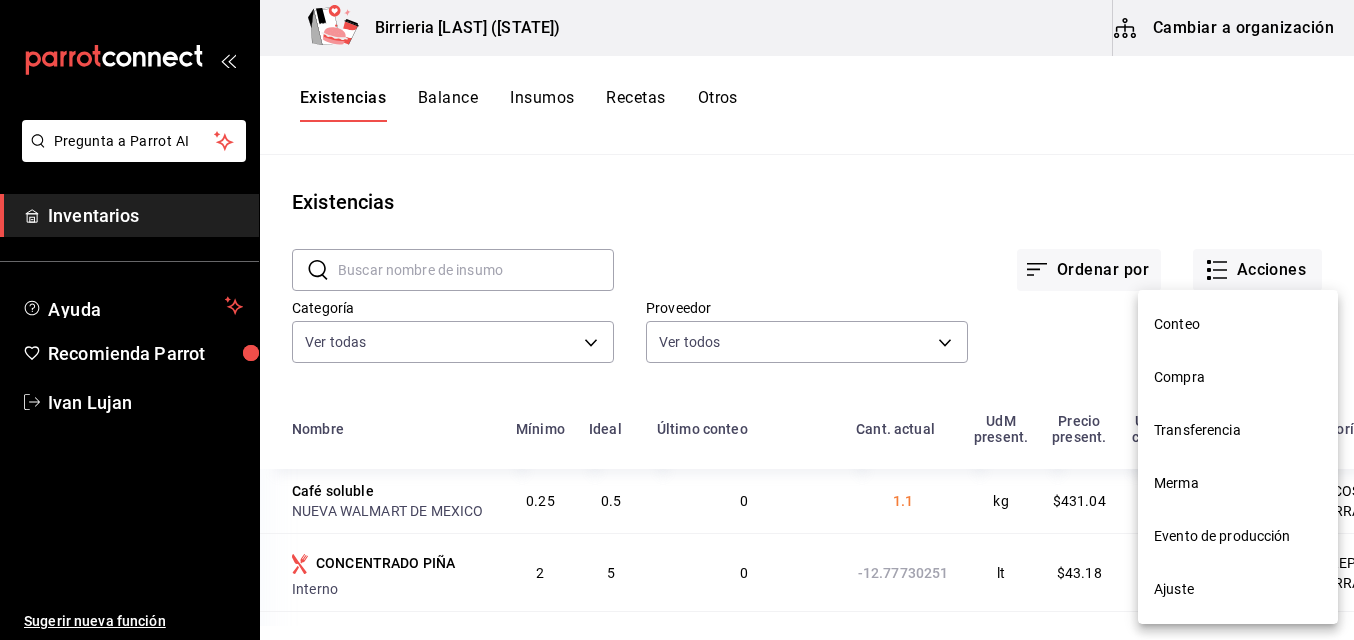 click on "Compra" at bounding box center (1238, 324) 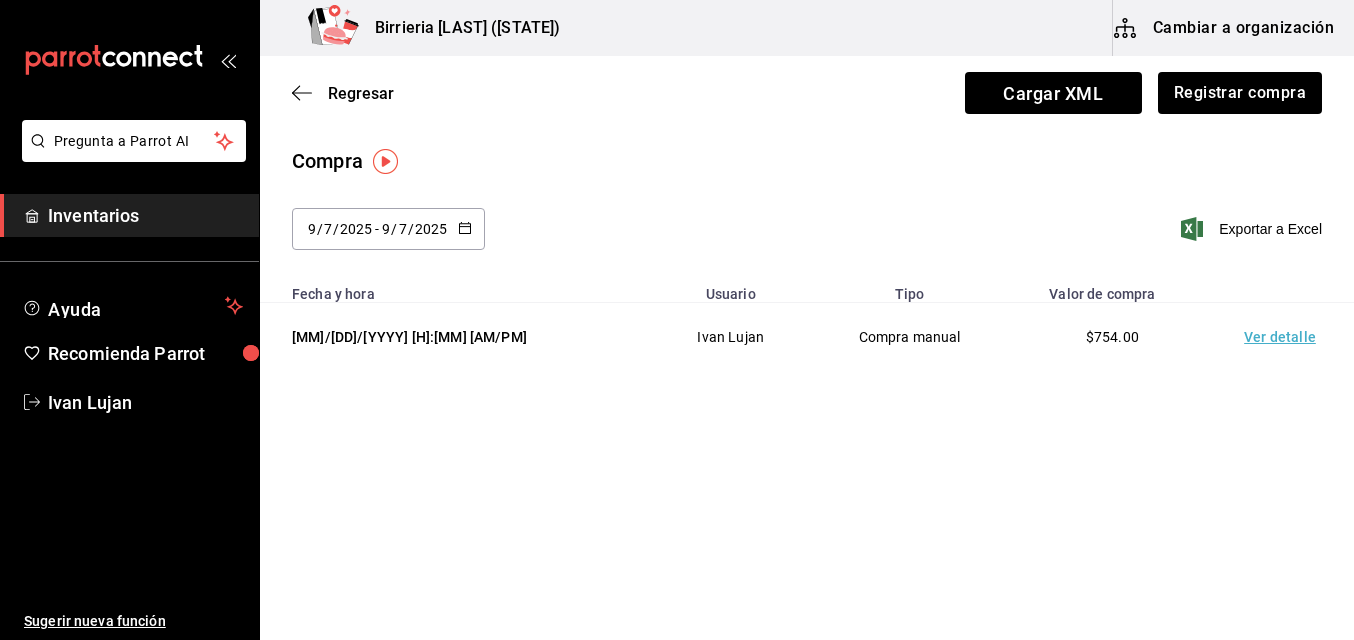 click on "Ver detalle" at bounding box center (1284, 337) 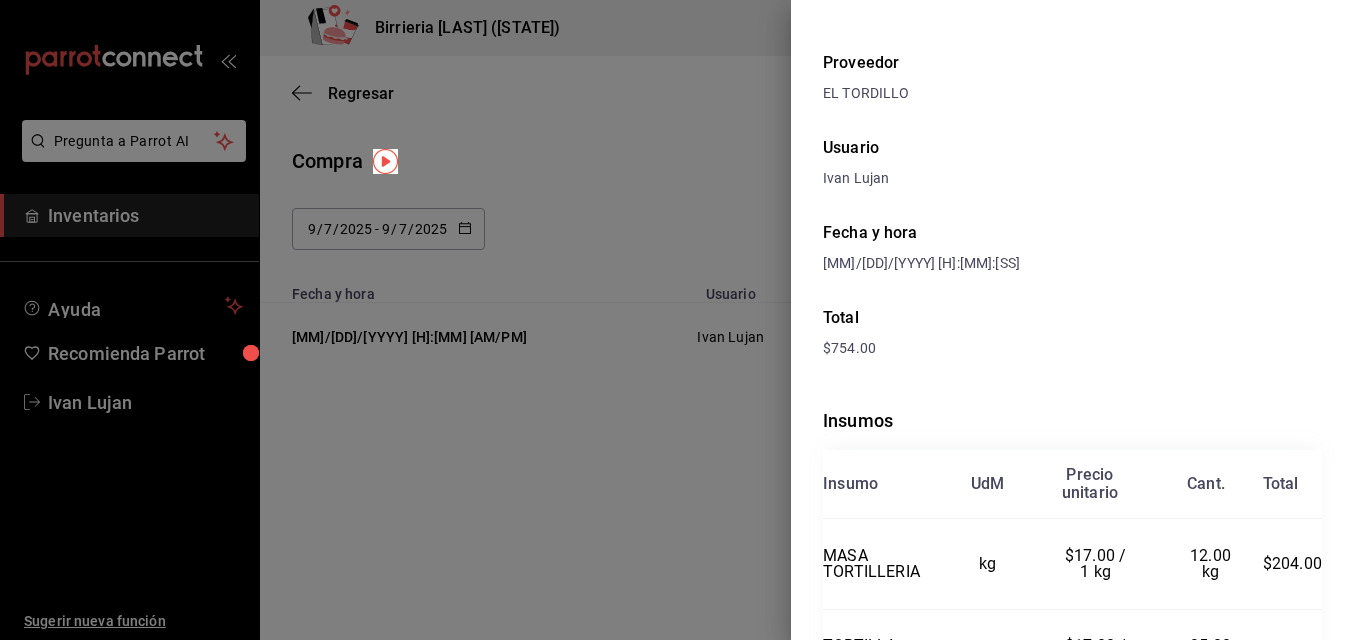 scroll, scrollTop: 111, scrollLeft: 0, axis: vertical 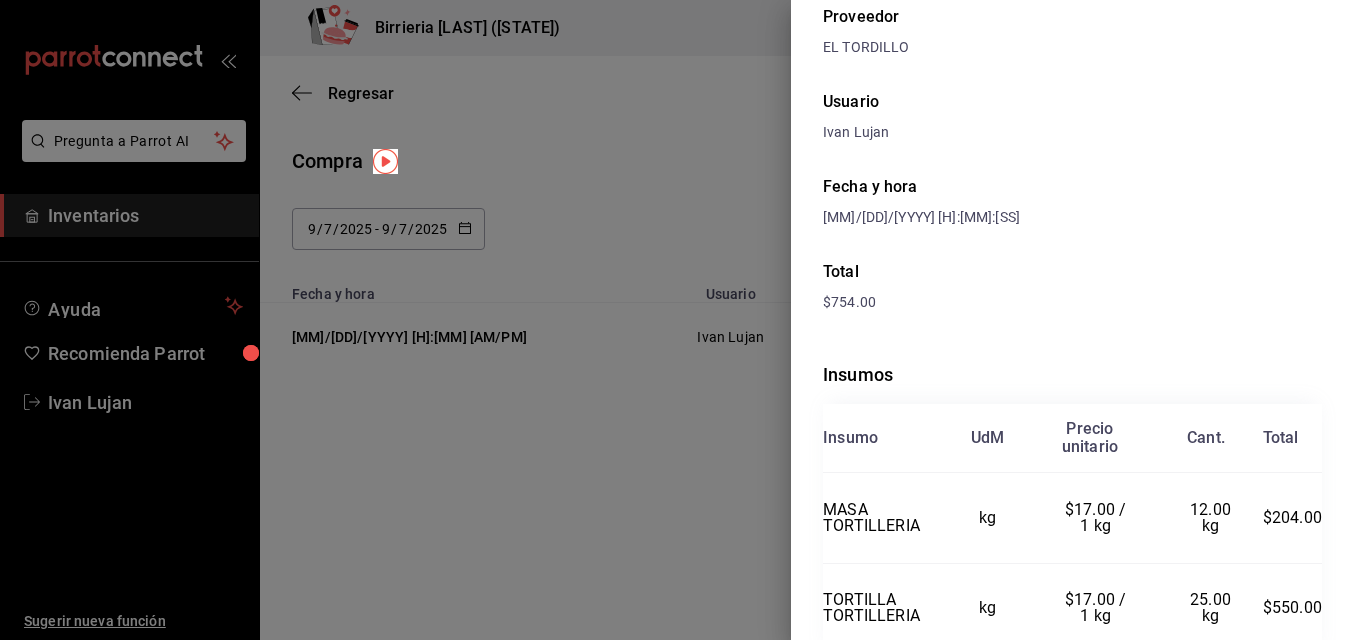 drag, startPoint x: 1332, startPoint y: 392, endPoint x: 1327, endPoint y: 427, distance: 35.35534 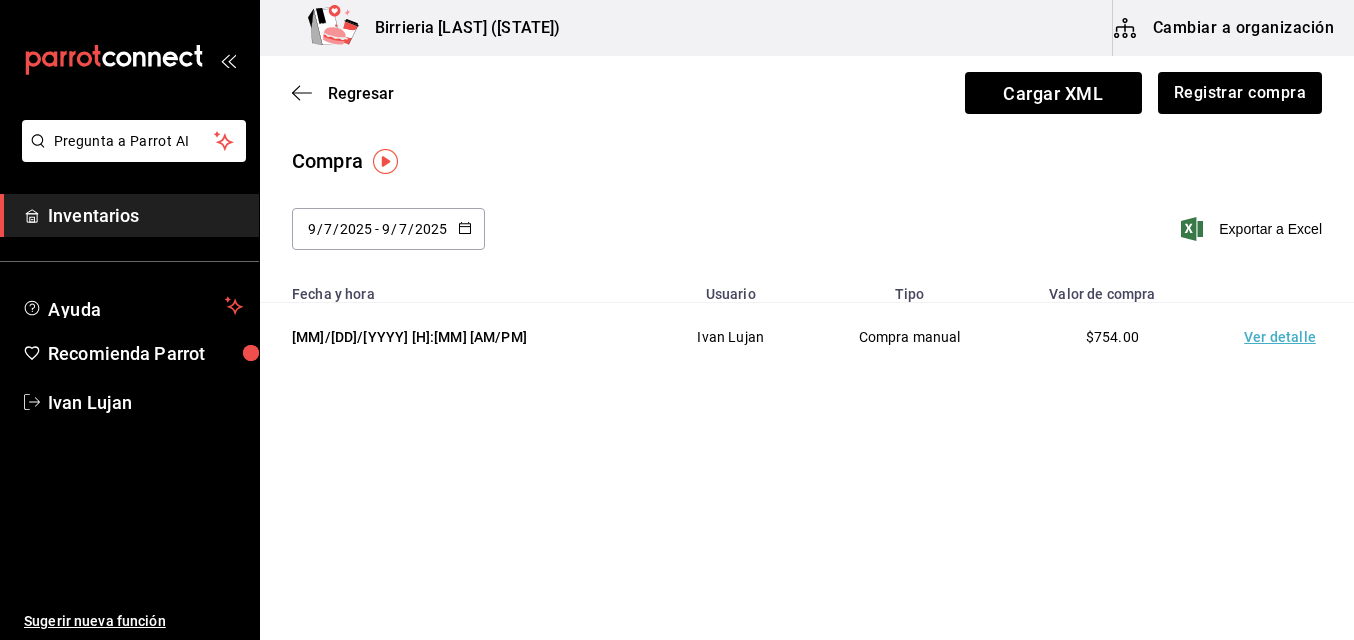 click on "Inventarios" at bounding box center [145, 215] 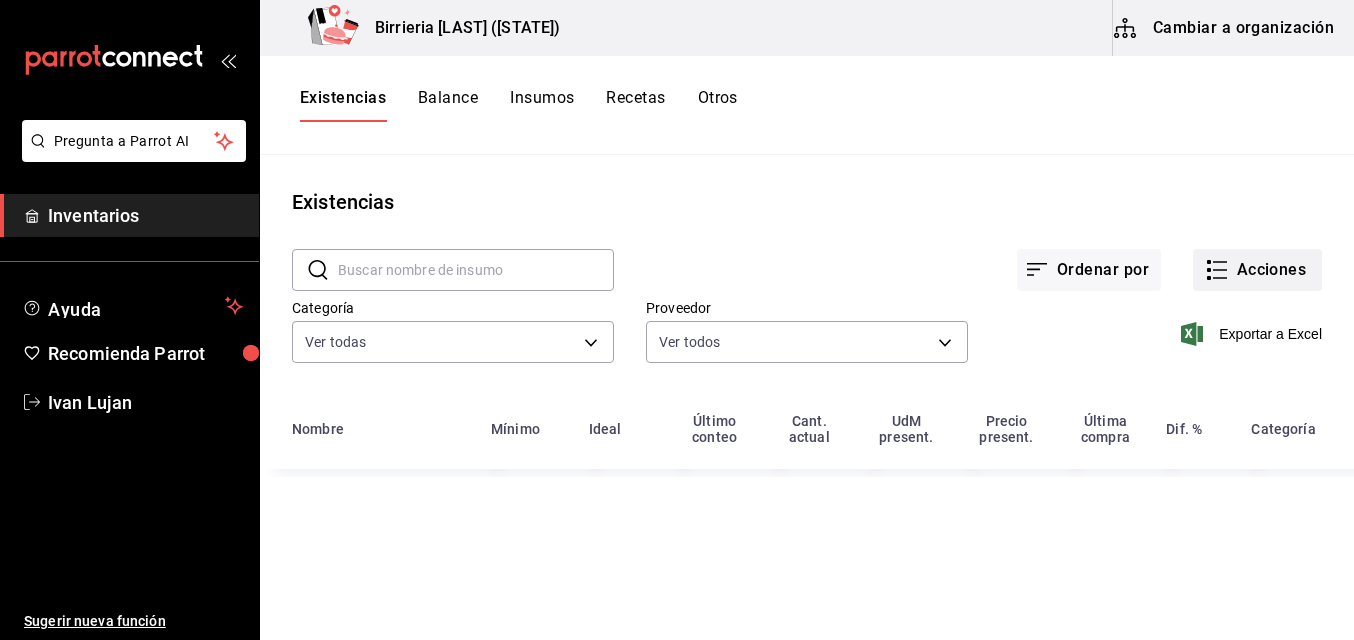 click on "Acciones" at bounding box center [1257, 270] 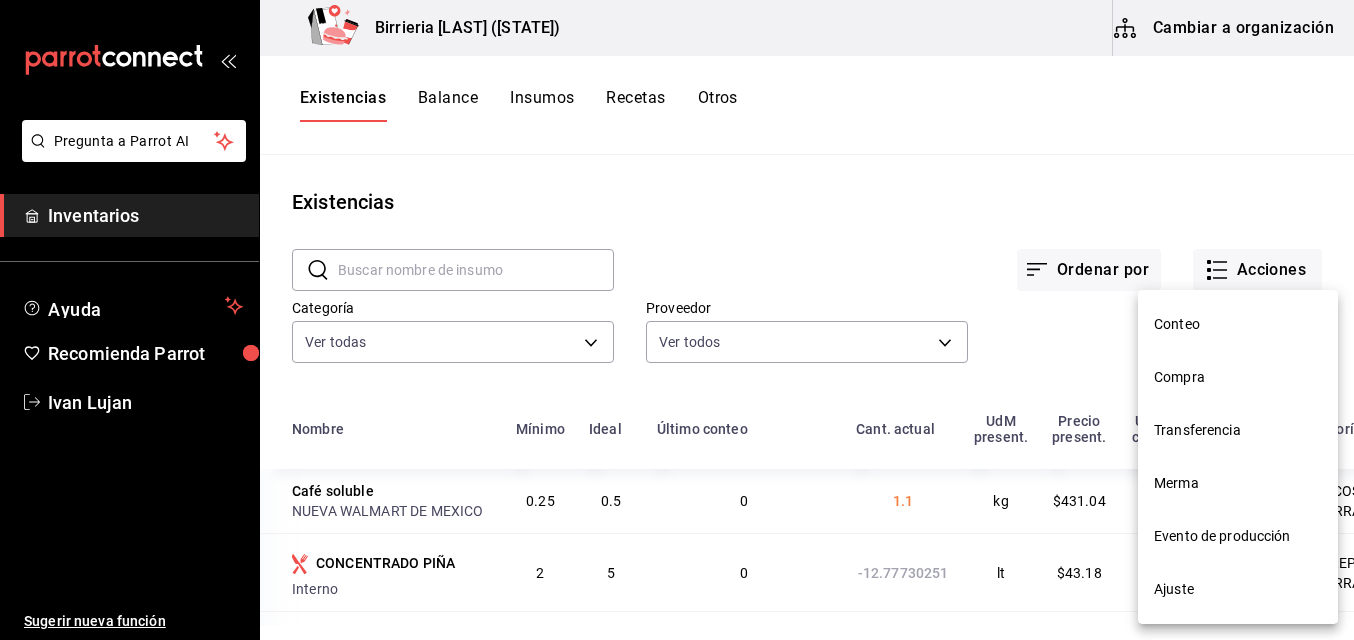 click on "Evento de producción" at bounding box center (1238, 324) 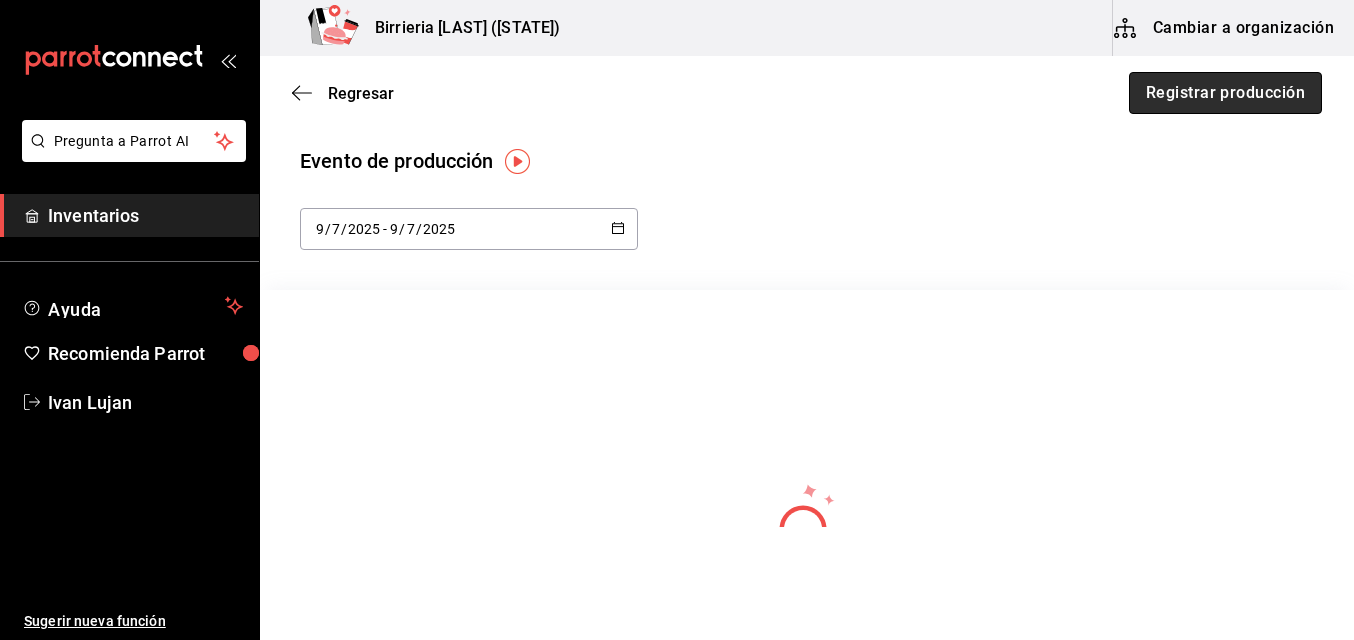 click on "Registrar producción" at bounding box center (1225, 93) 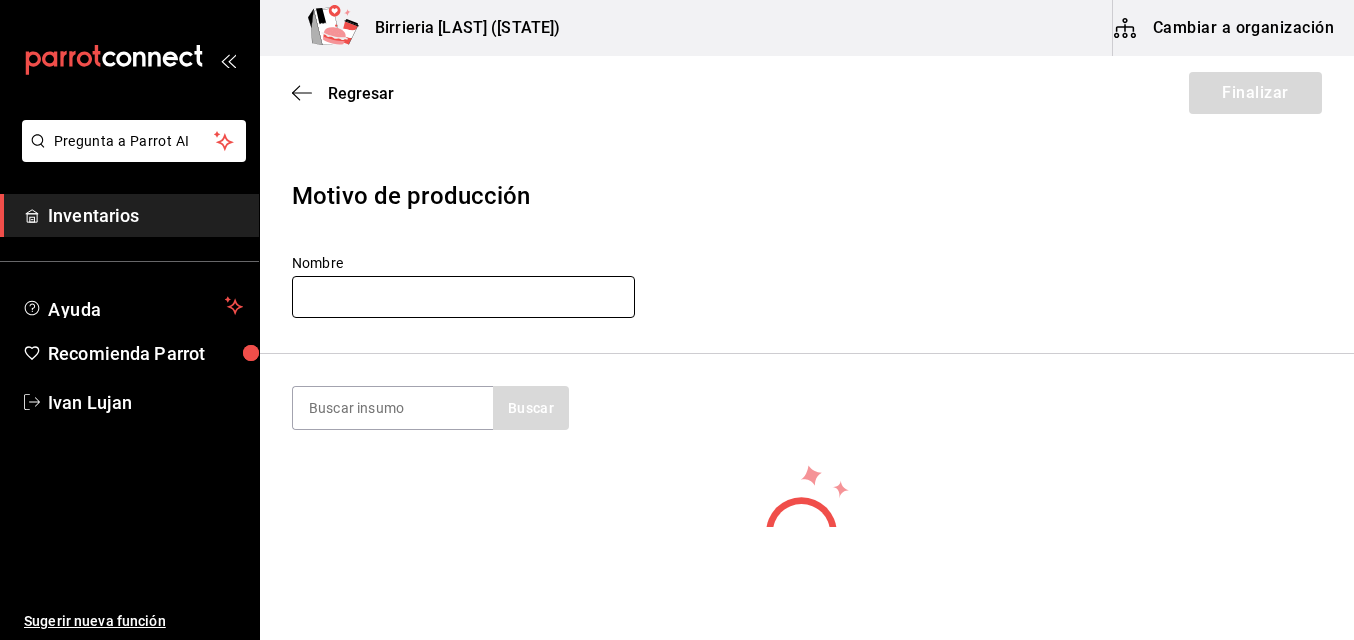 click at bounding box center [463, 297] 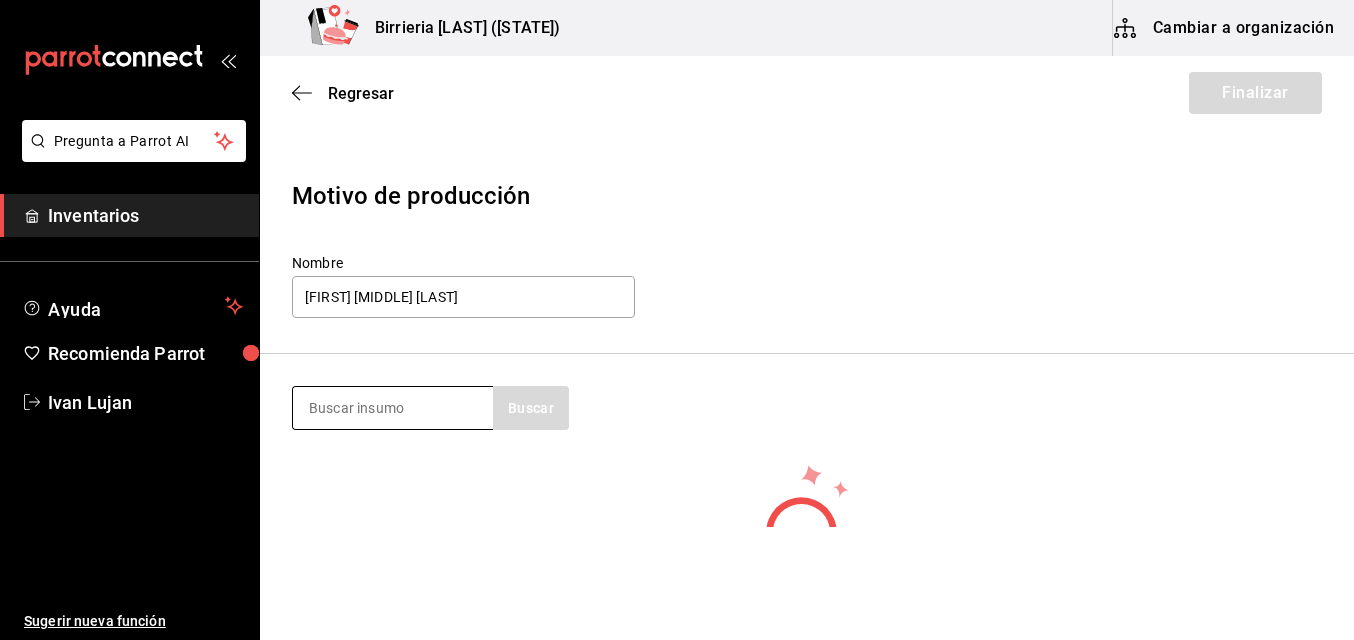 click at bounding box center (393, 408) 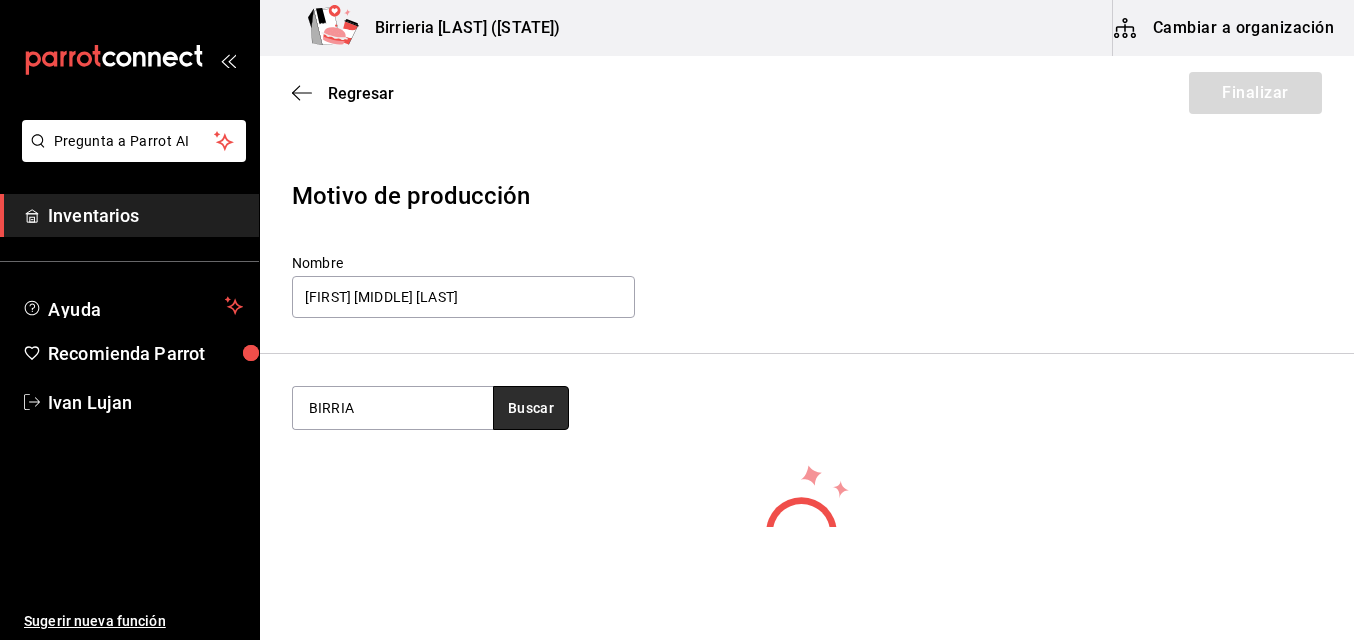 click on "Buscar" at bounding box center [531, 408] 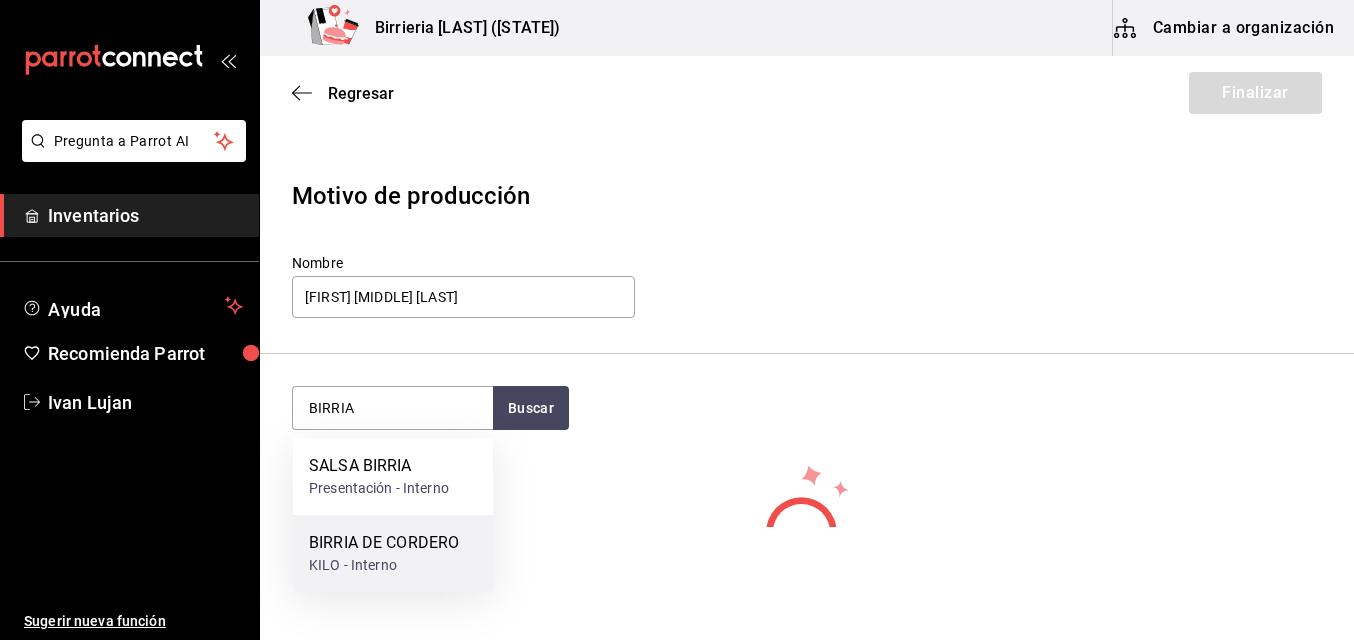 click on "BIRRIA DE CORDERO" at bounding box center (379, 466) 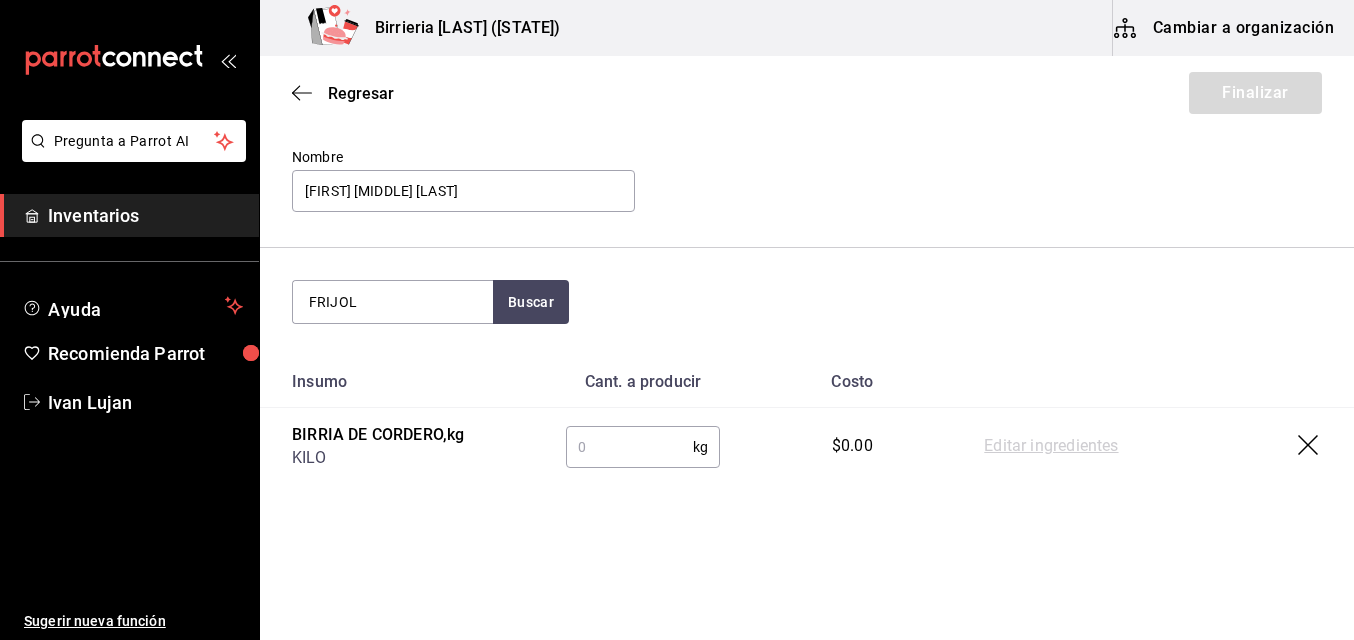 scroll, scrollTop: 113, scrollLeft: 0, axis: vertical 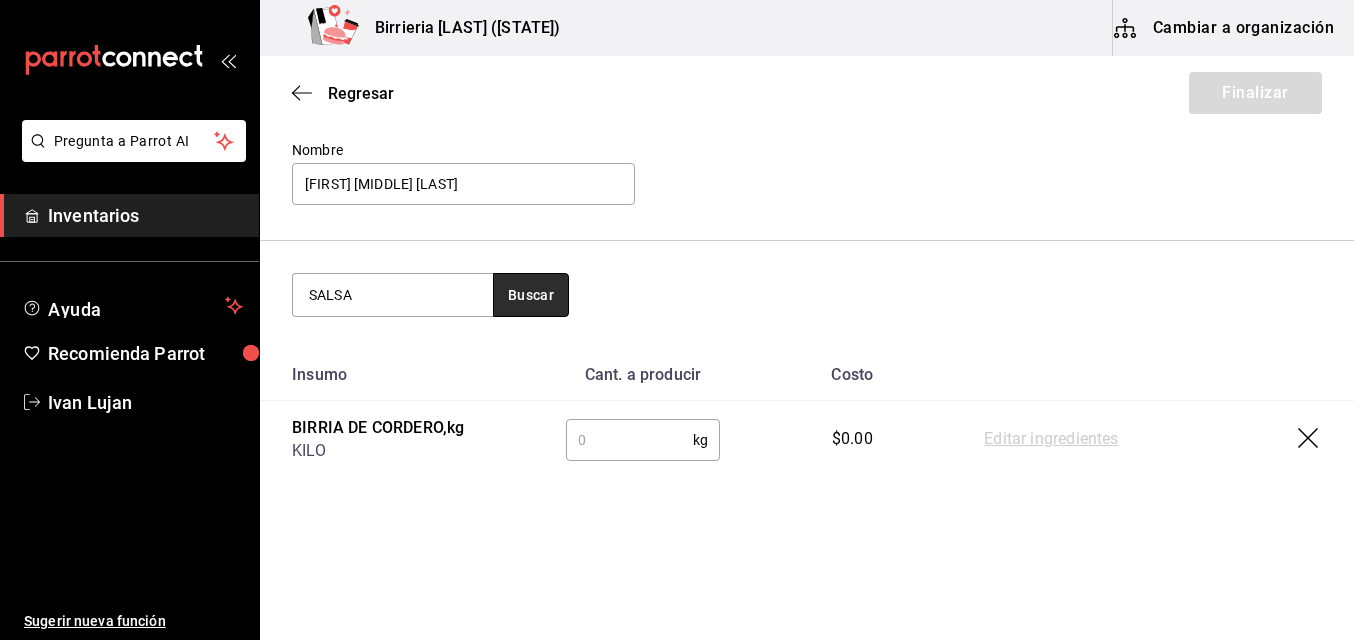 click on "Buscar" at bounding box center [531, 295] 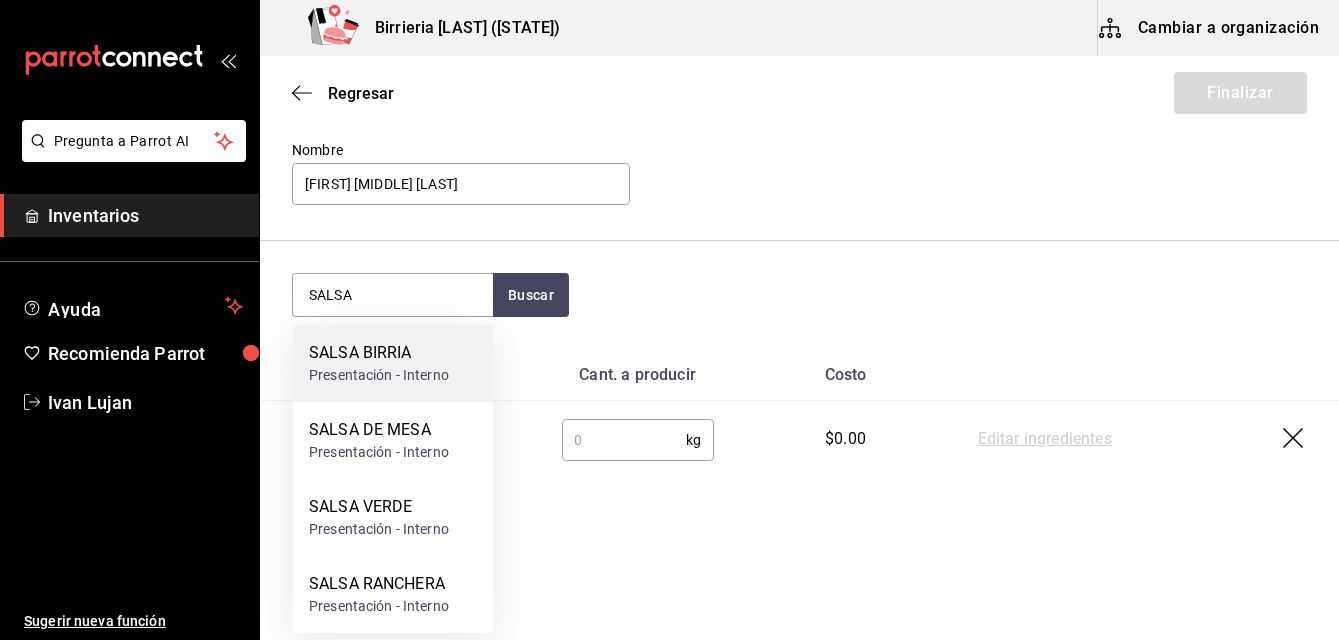 click on "Presentación - Interno" at bounding box center (379, 375) 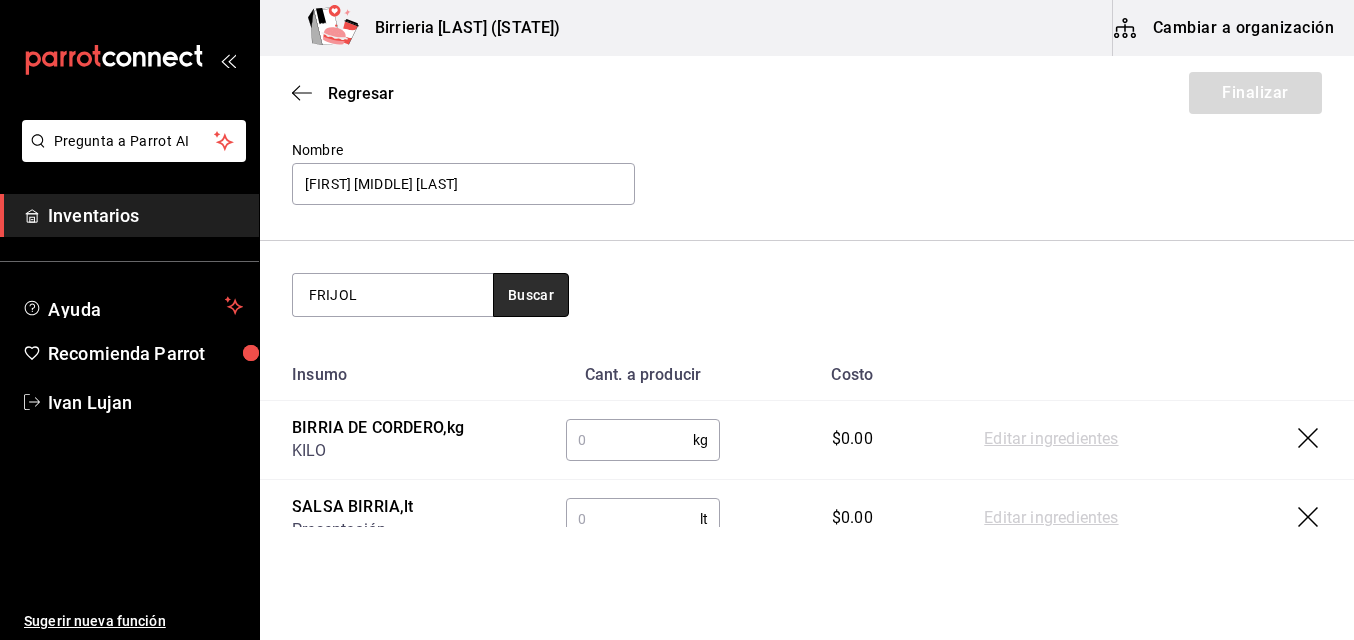 click on "Buscar" at bounding box center (531, 295) 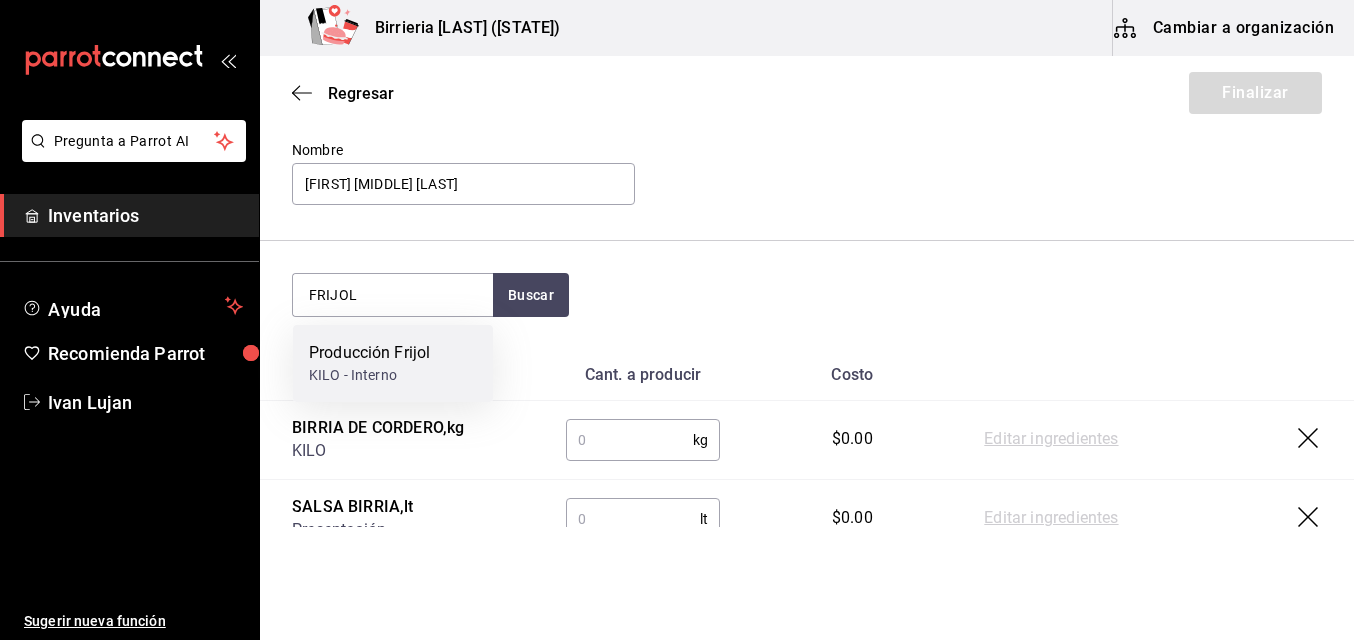 click on "Producción Frijol KILO - Interno" at bounding box center (393, 363) 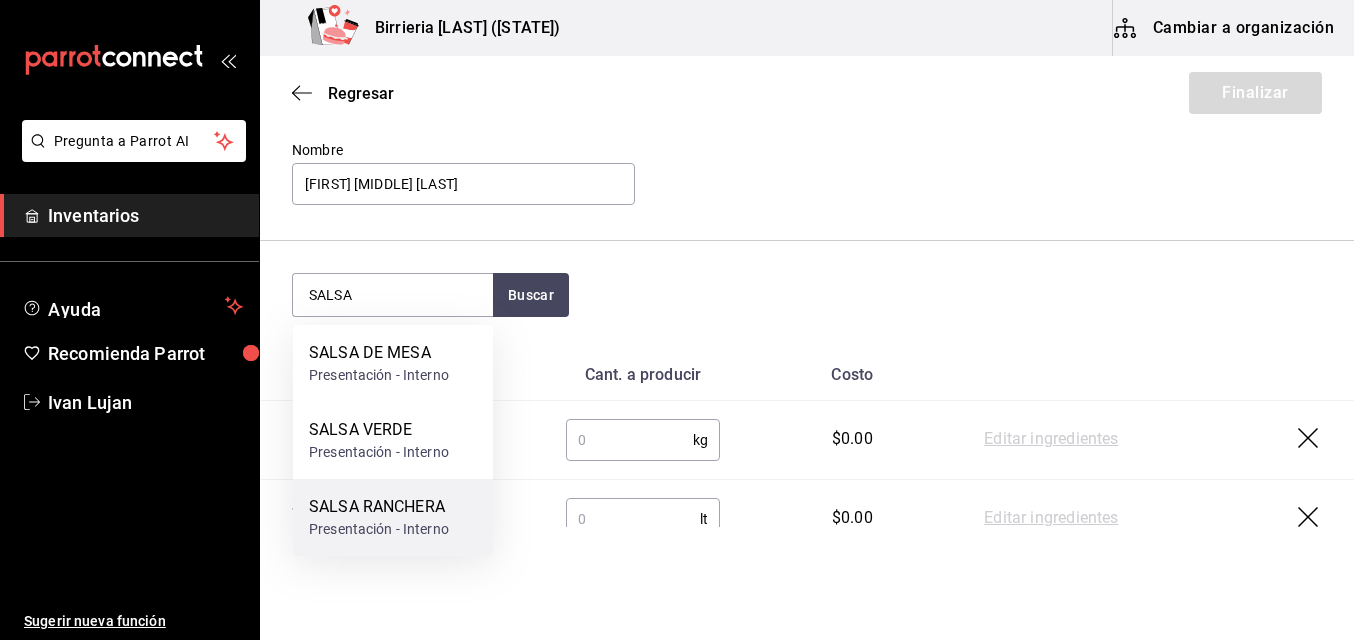 click on "SALSA RANCHERA" at bounding box center (379, 353) 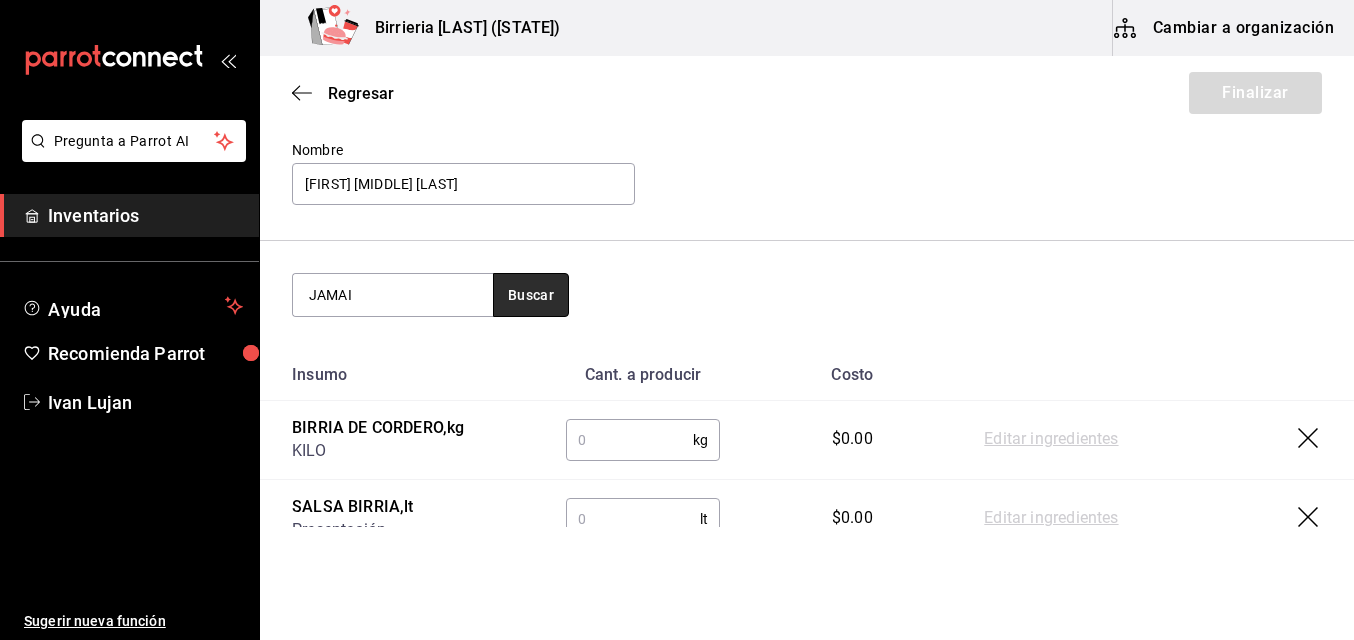 click on "Buscar" at bounding box center (531, 295) 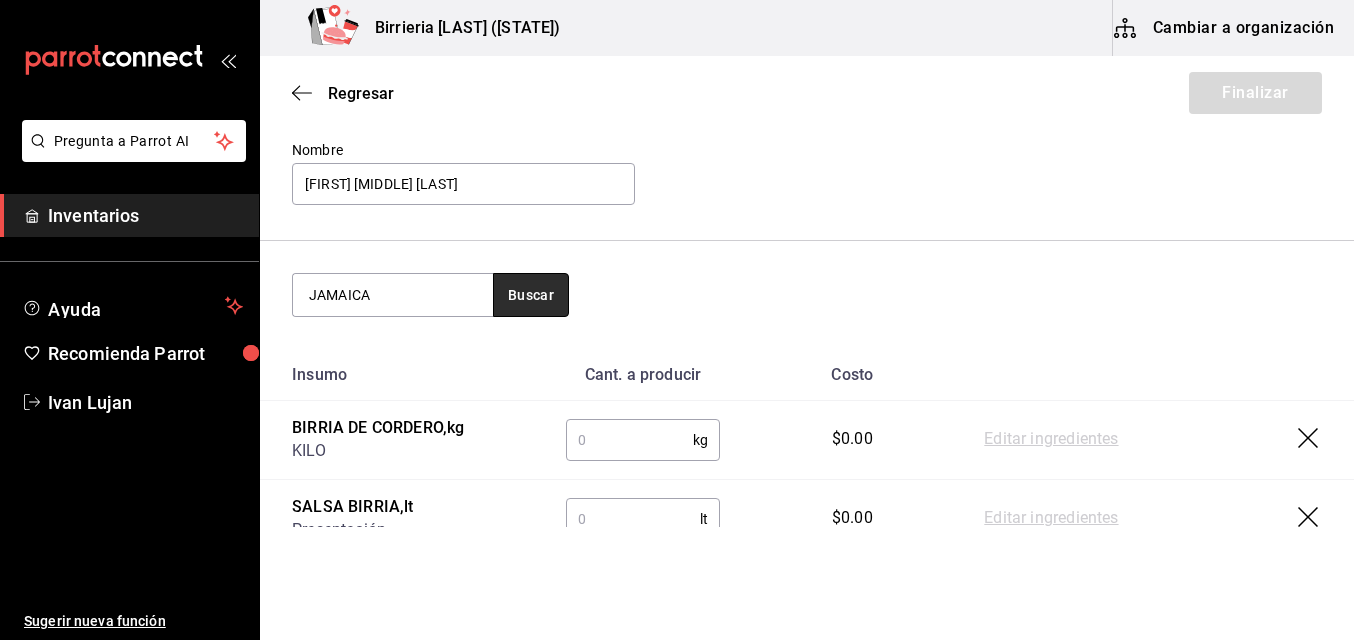 click on "Buscar" at bounding box center [531, 295] 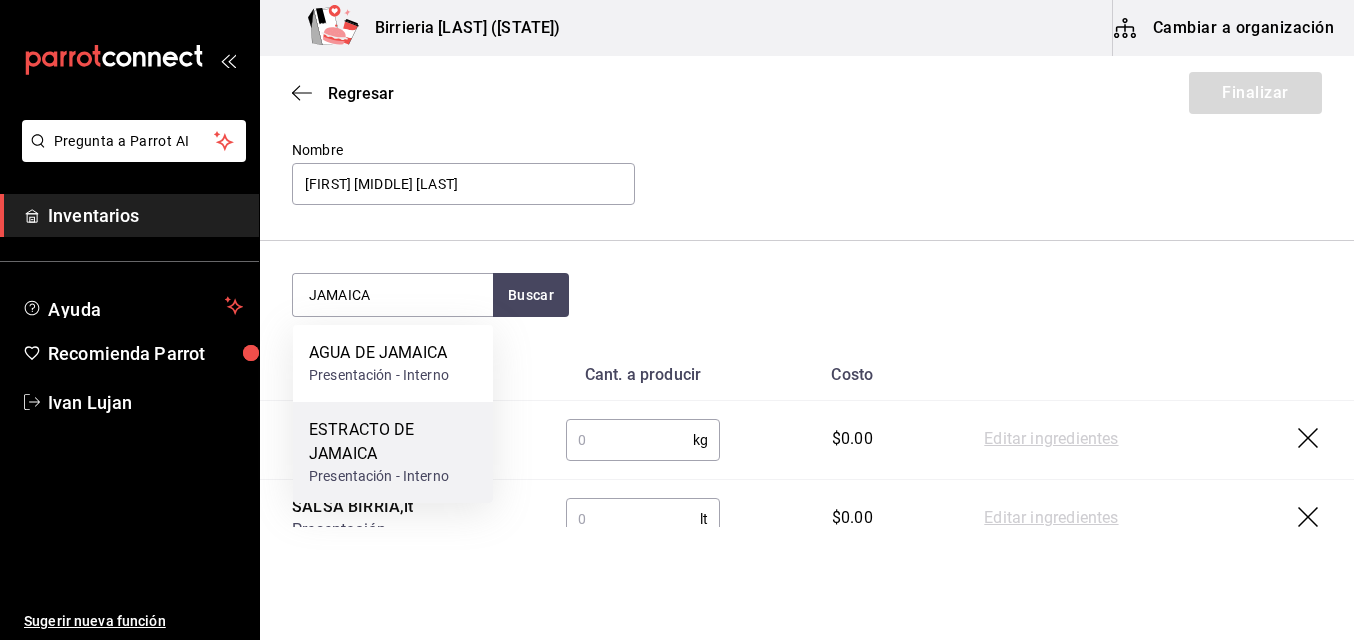 click on "ESTRACTO DE JAMAICA" at bounding box center (379, 353) 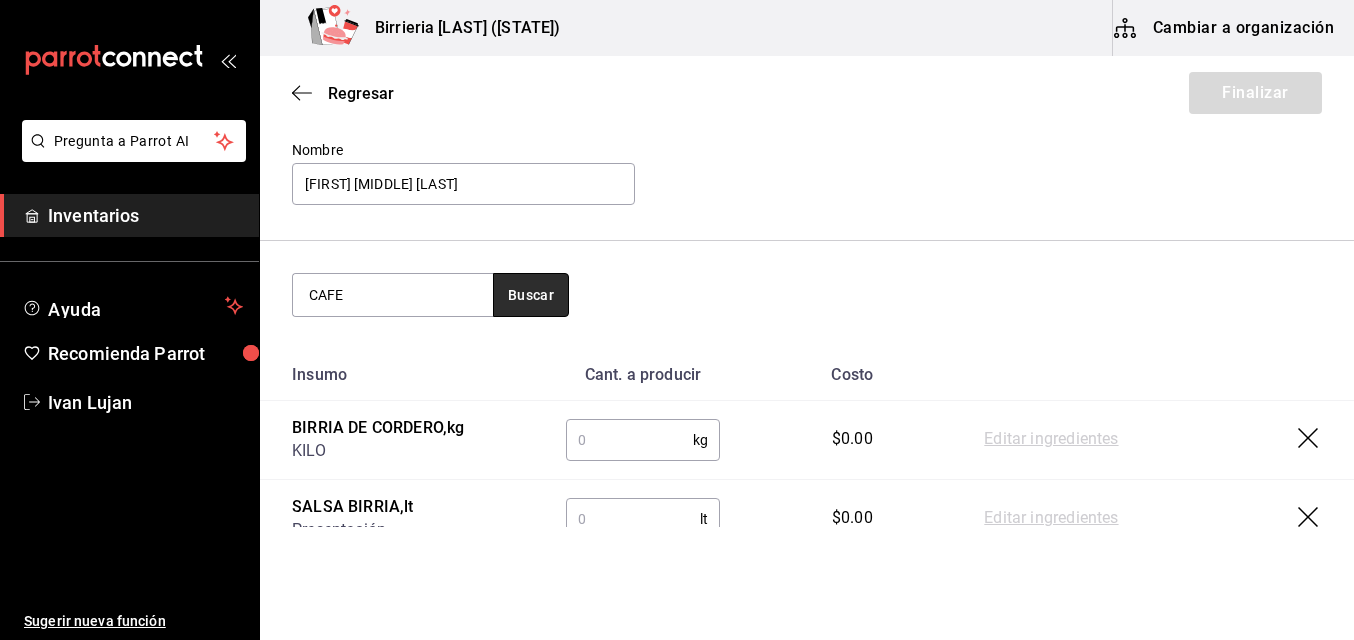 click on "Buscar" at bounding box center (531, 295) 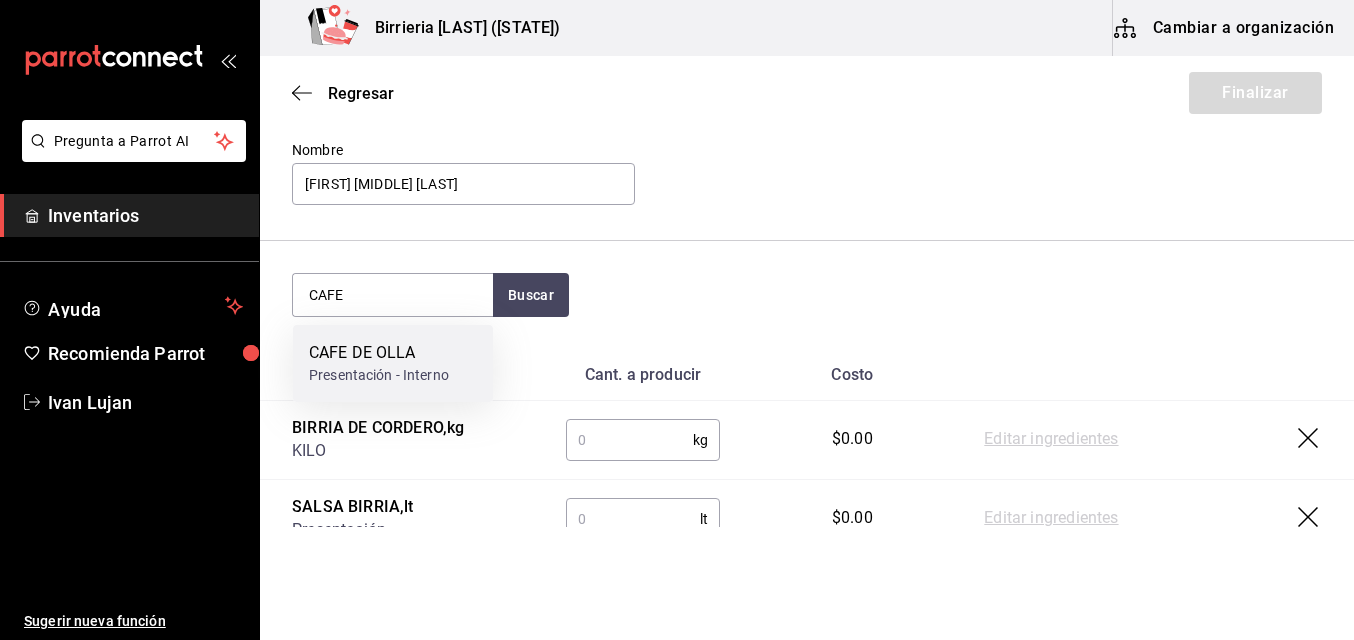 click on "CAFE DE OLLA Presentación - Interno" at bounding box center [393, 363] 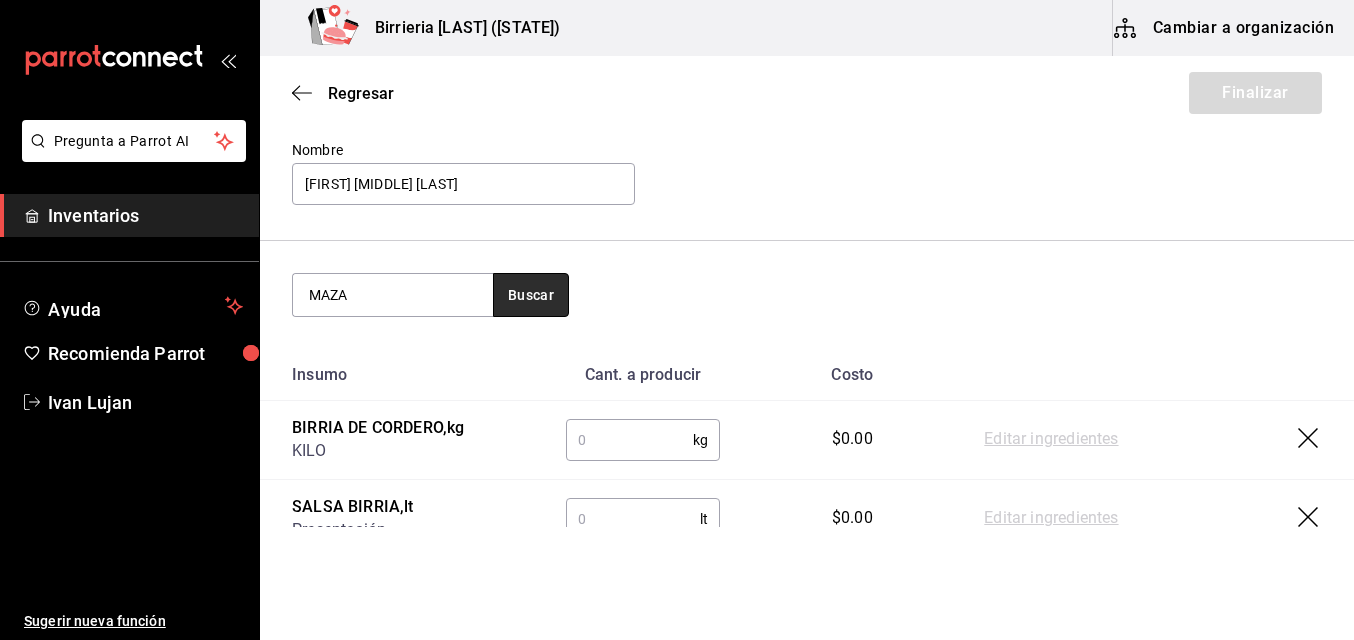 click on "Buscar" at bounding box center [531, 295] 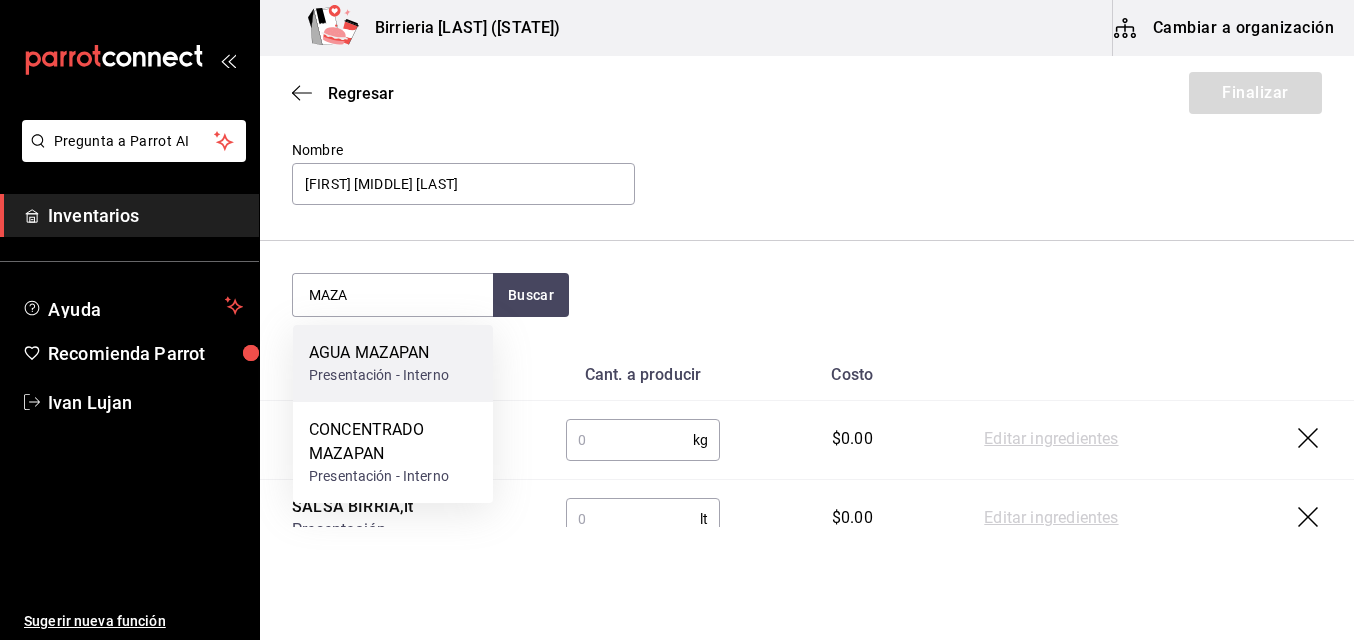 click on "Presentación - Interno" at bounding box center (379, 375) 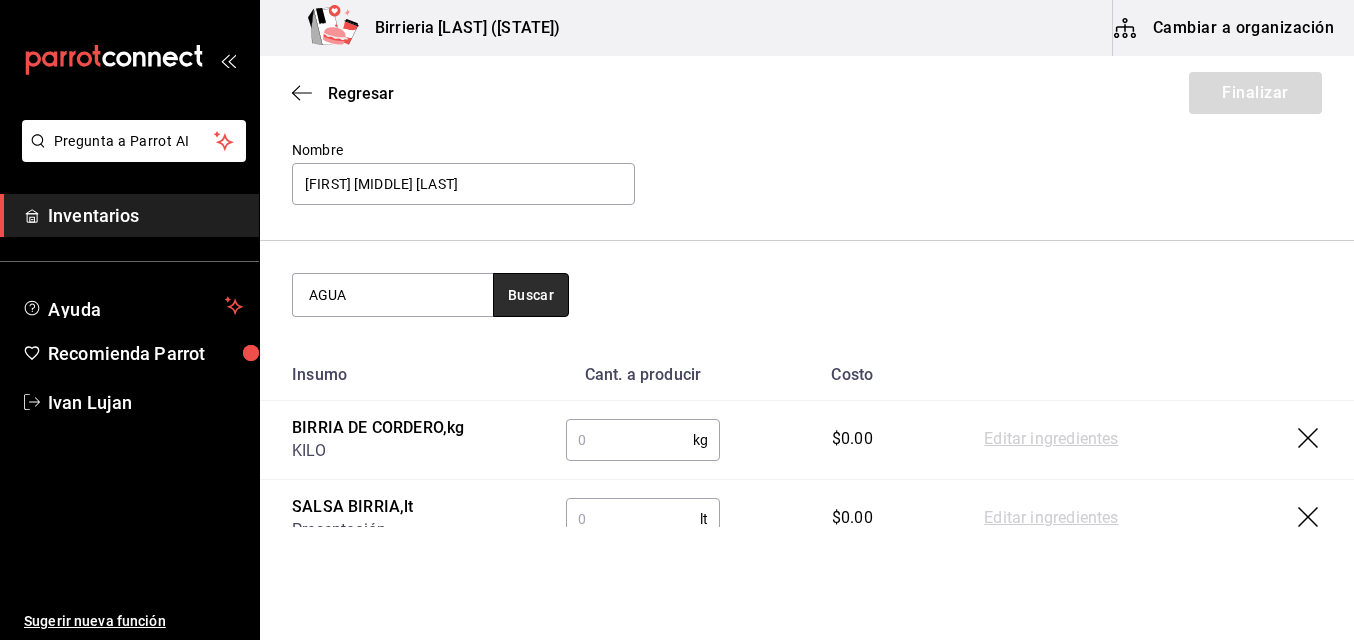 click on "Buscar" at bounding box center (531, 295) 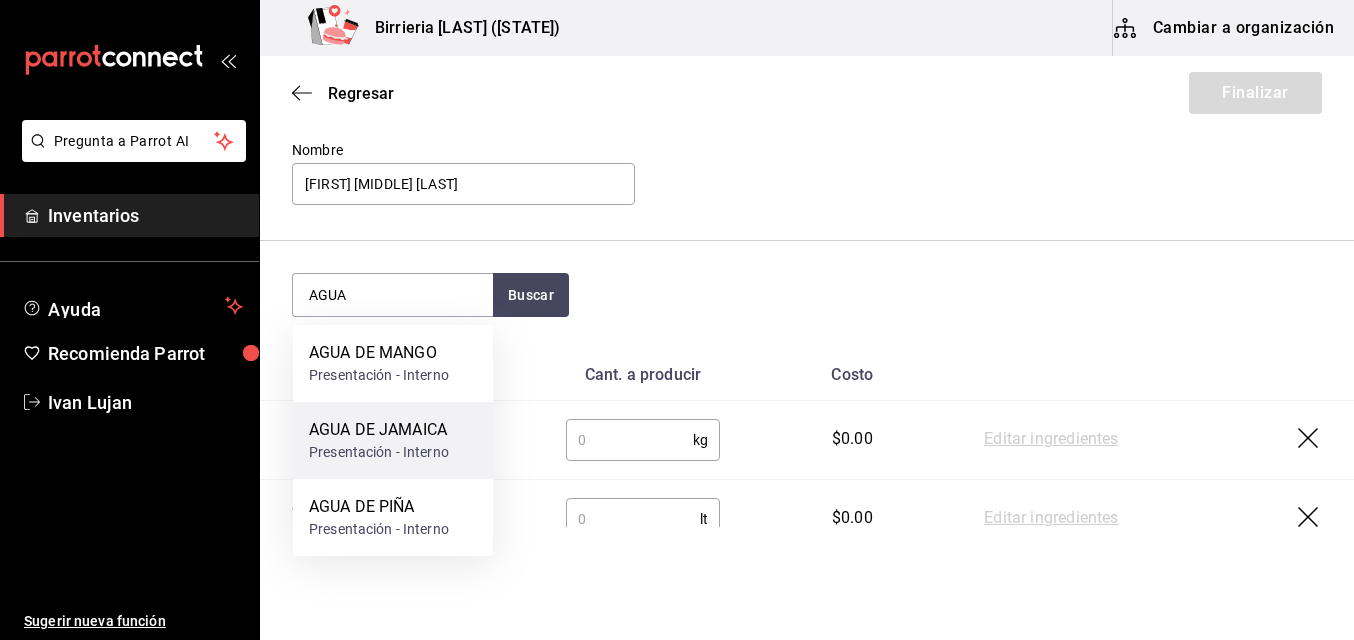 click on "AGUA DE JAMAICA" at bounding box center [379, 353] 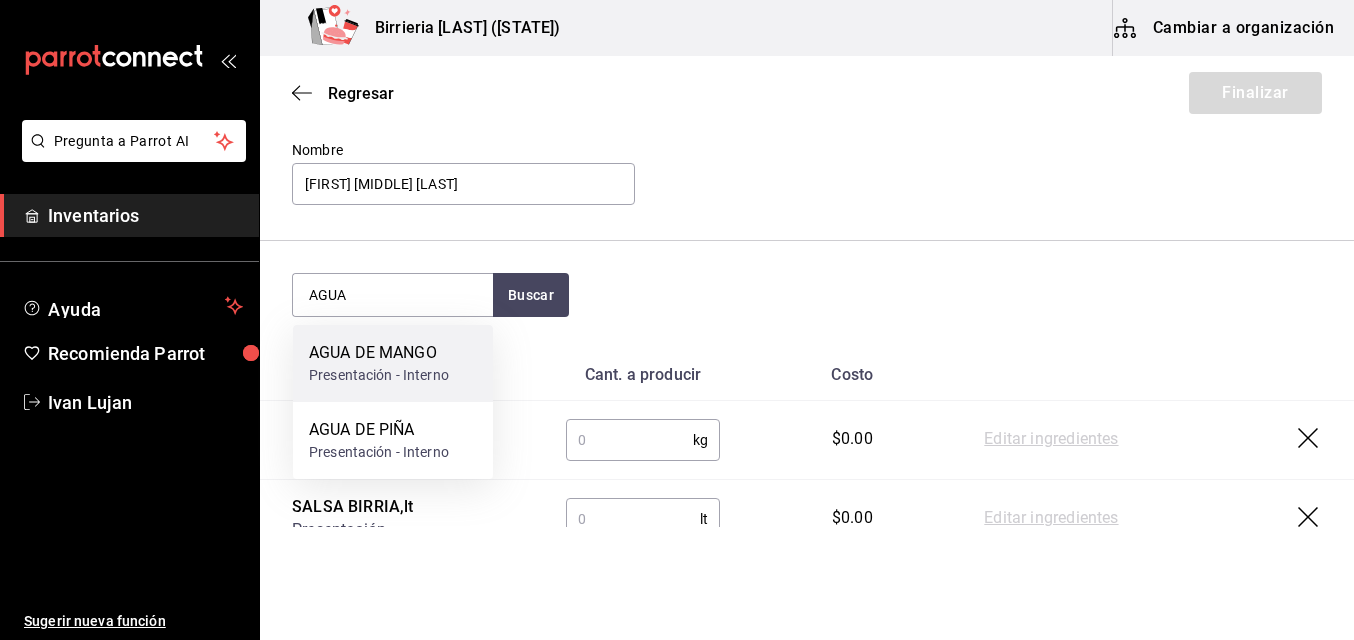 click on "Presentación - Interno" at bounding box center (379, 375) 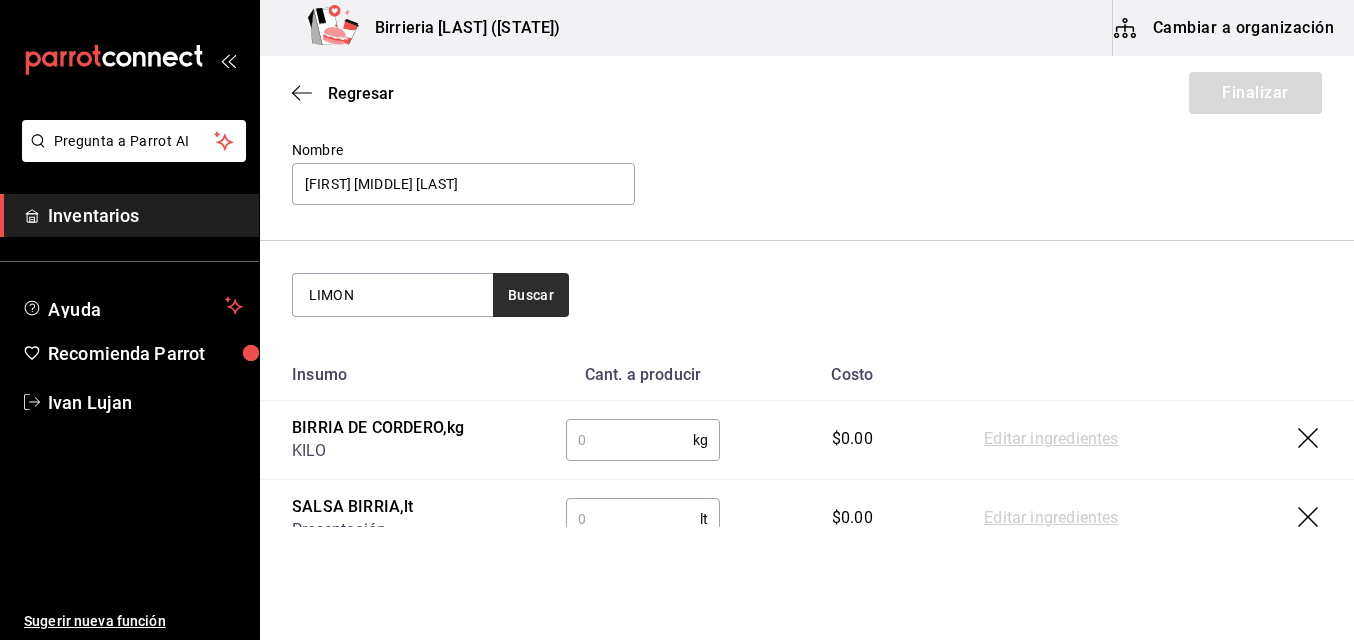 type on "LIMON" 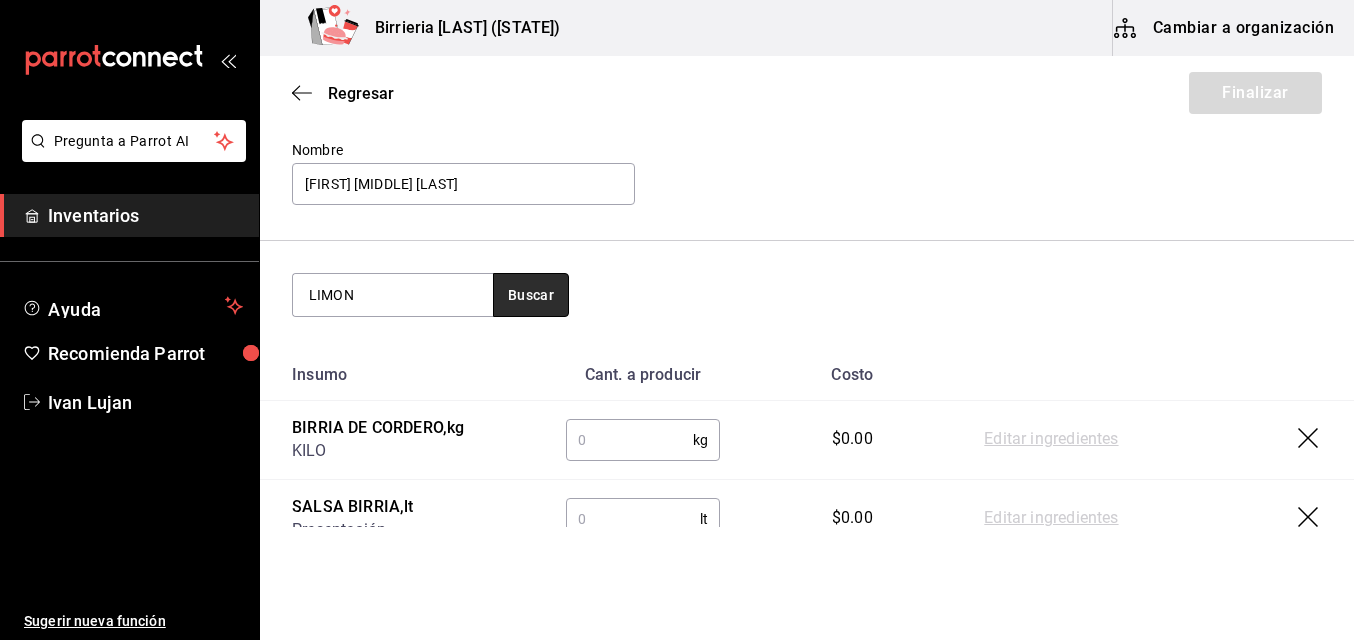 click on "Buscar" at bounding box center (531, 295) 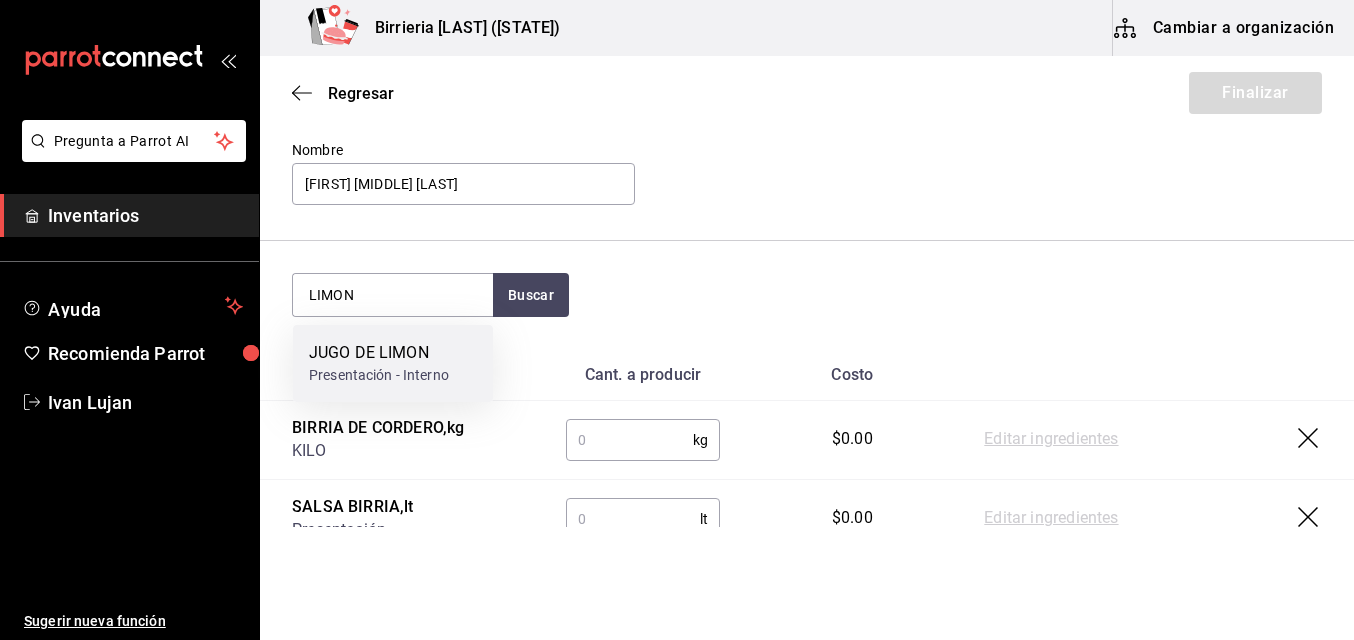 click on "JUGO DE LIMON" at bounding box center [379, 353] 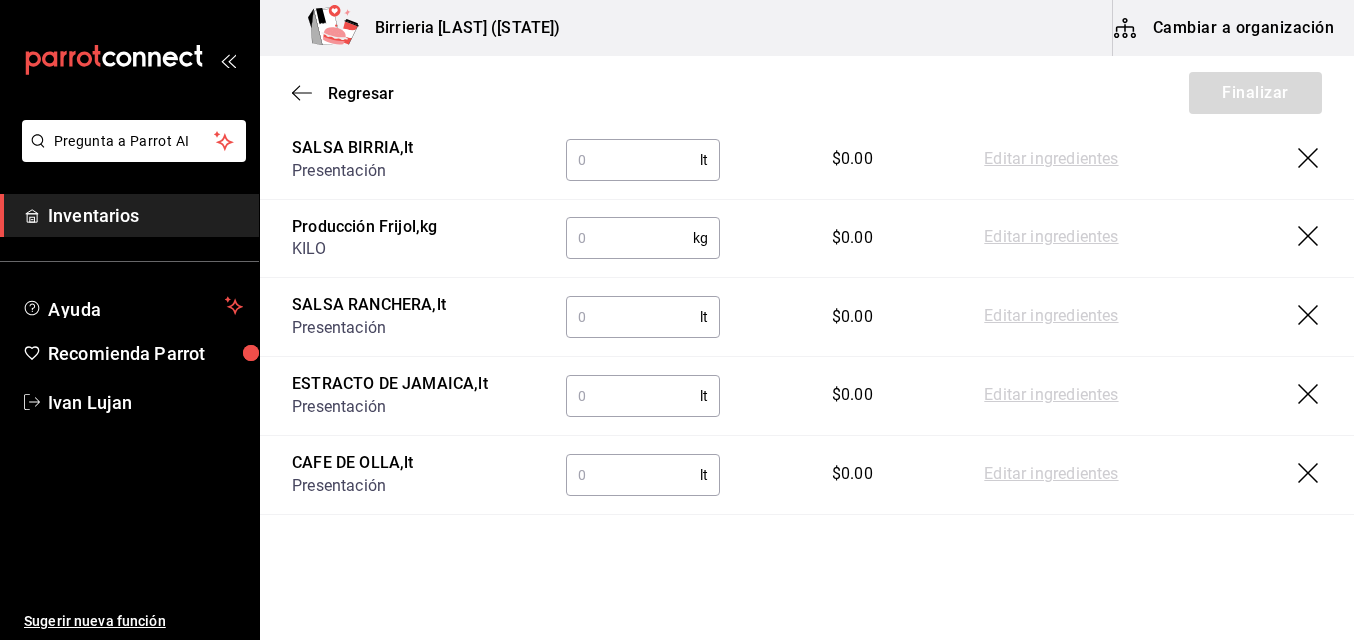 scroll, scrollTop: 475, scrollLeft: 0, axis: vertical 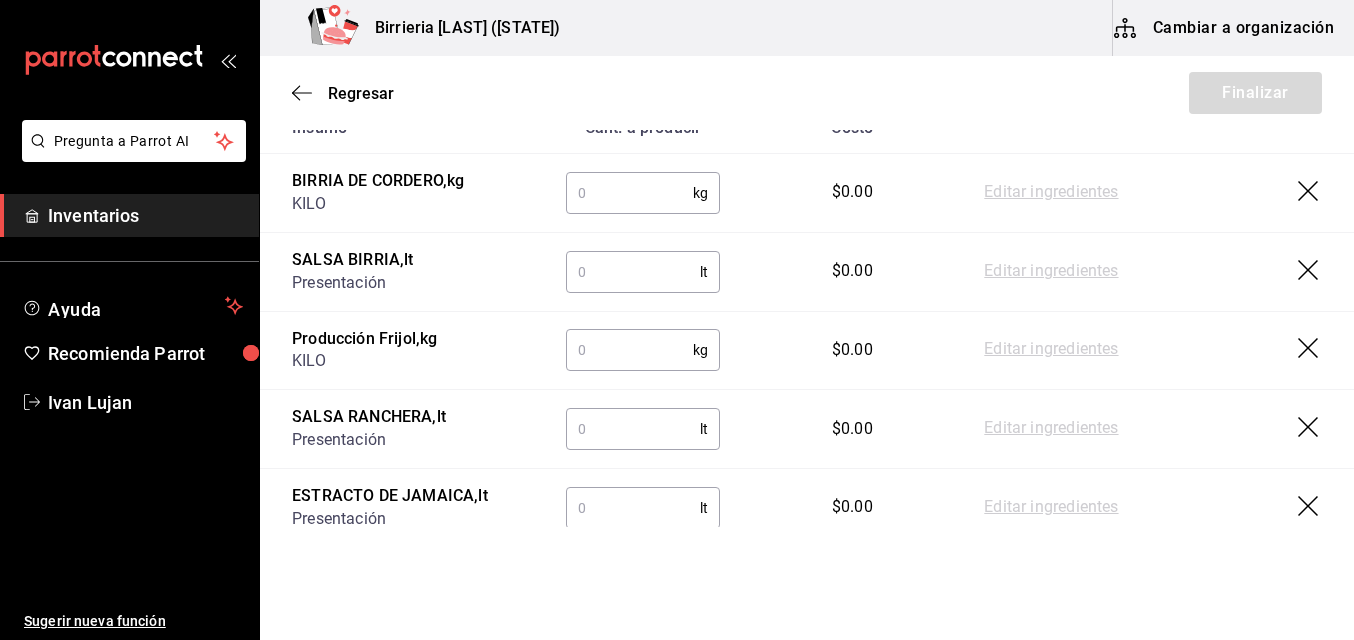 click at bounding box center (630, 193) 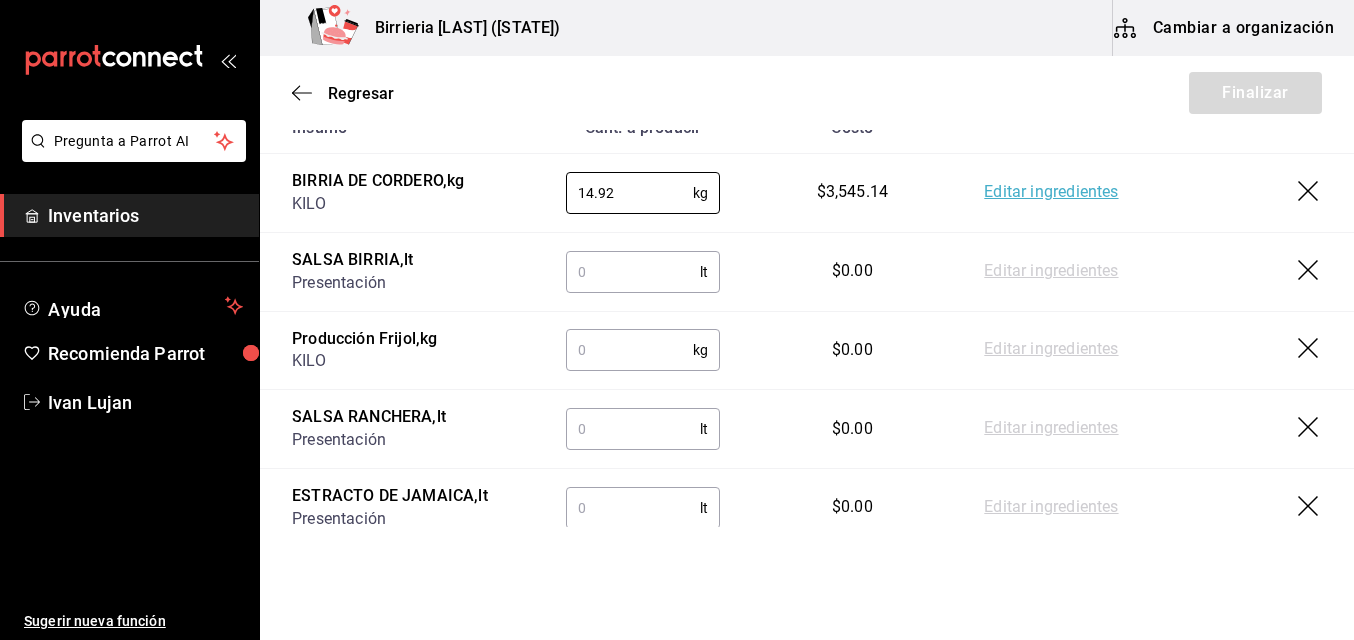 type on "14.92" 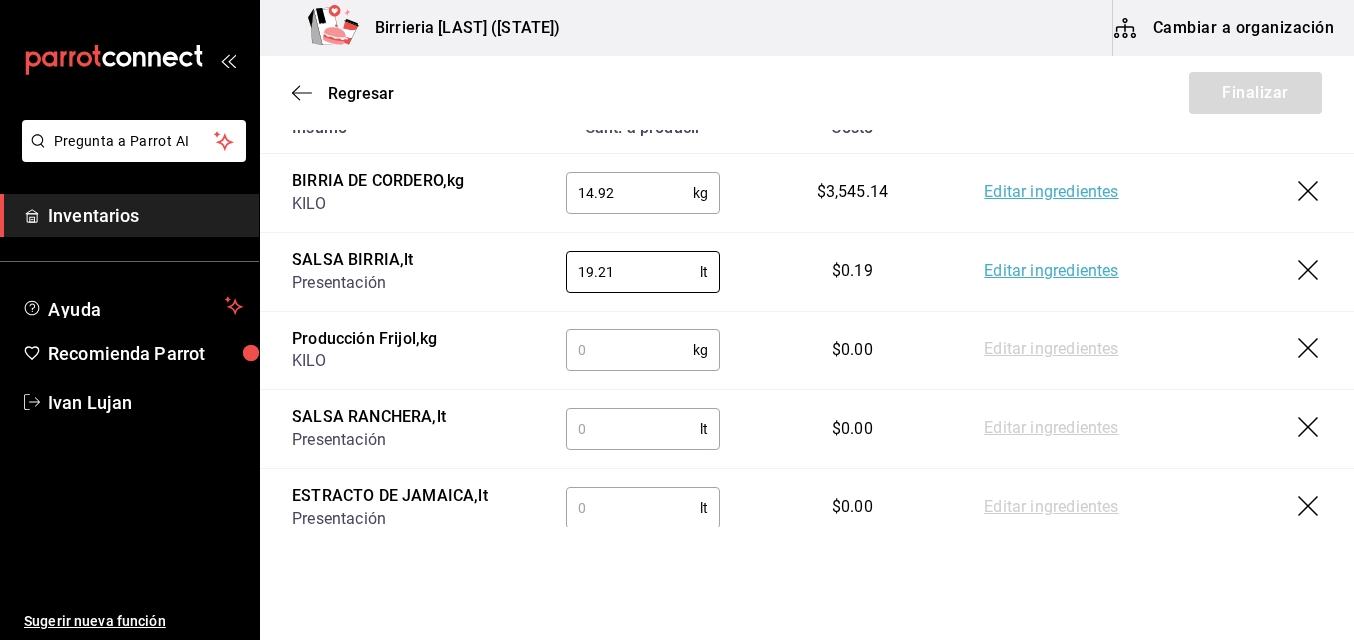 type on "19.21" 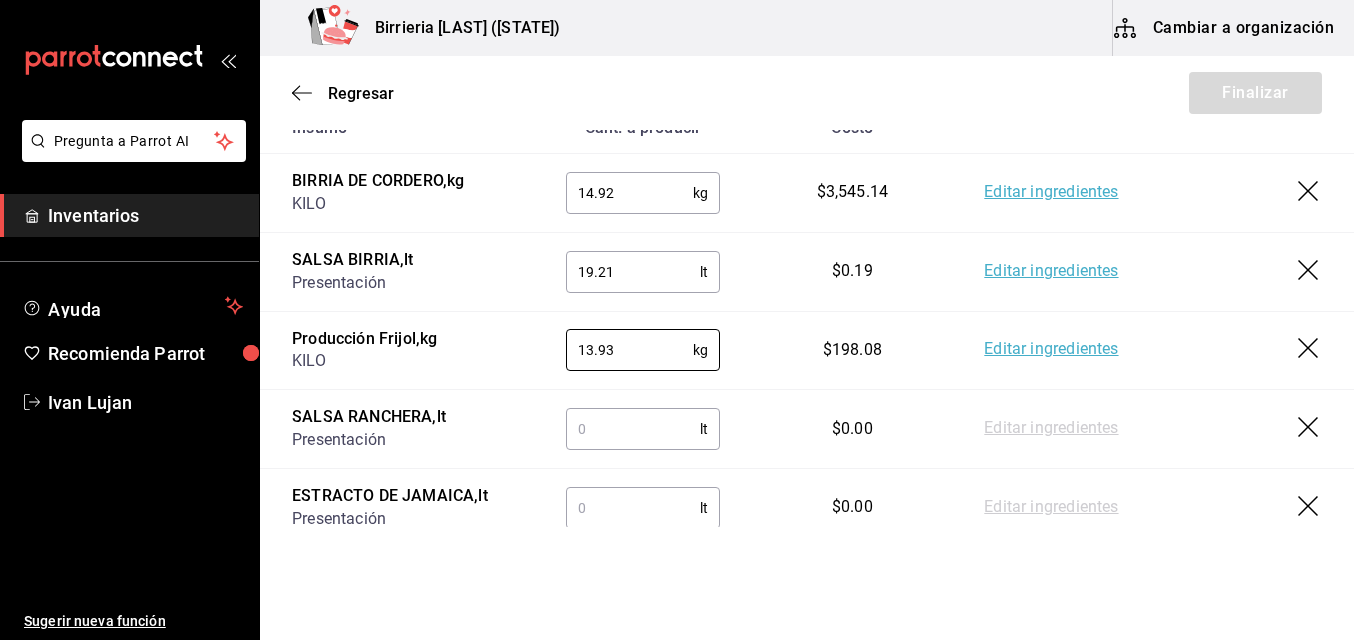 type on "13.93" 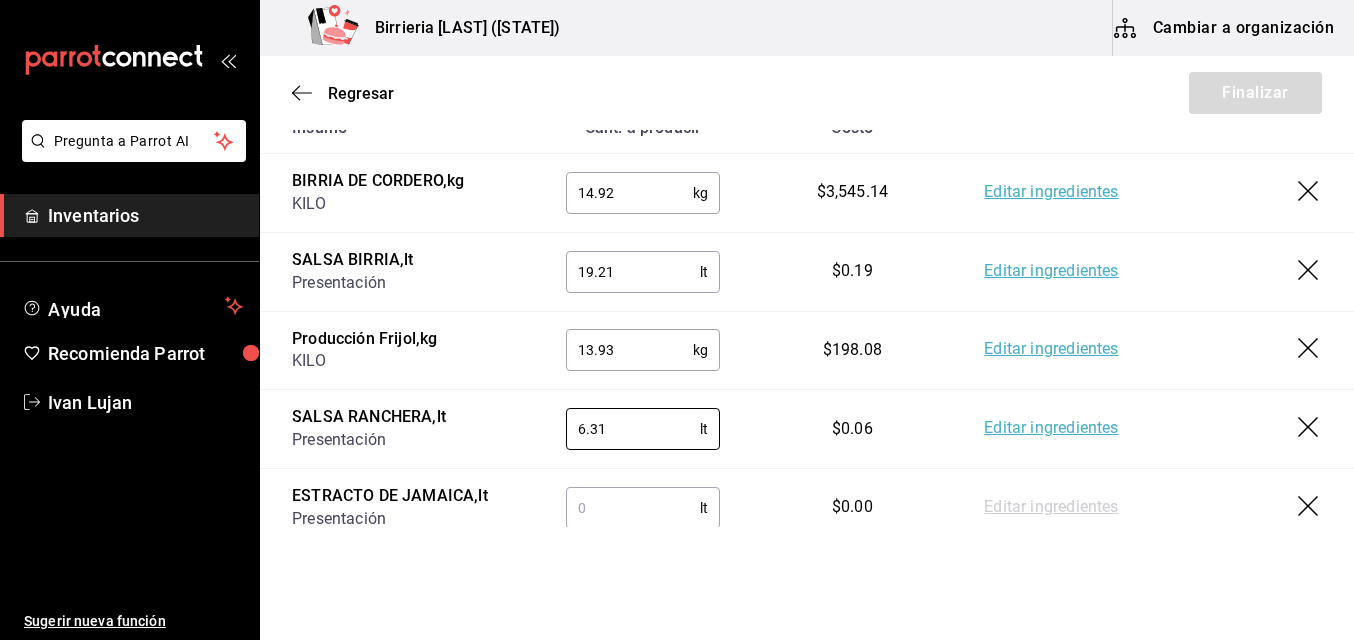 type on "6.31" 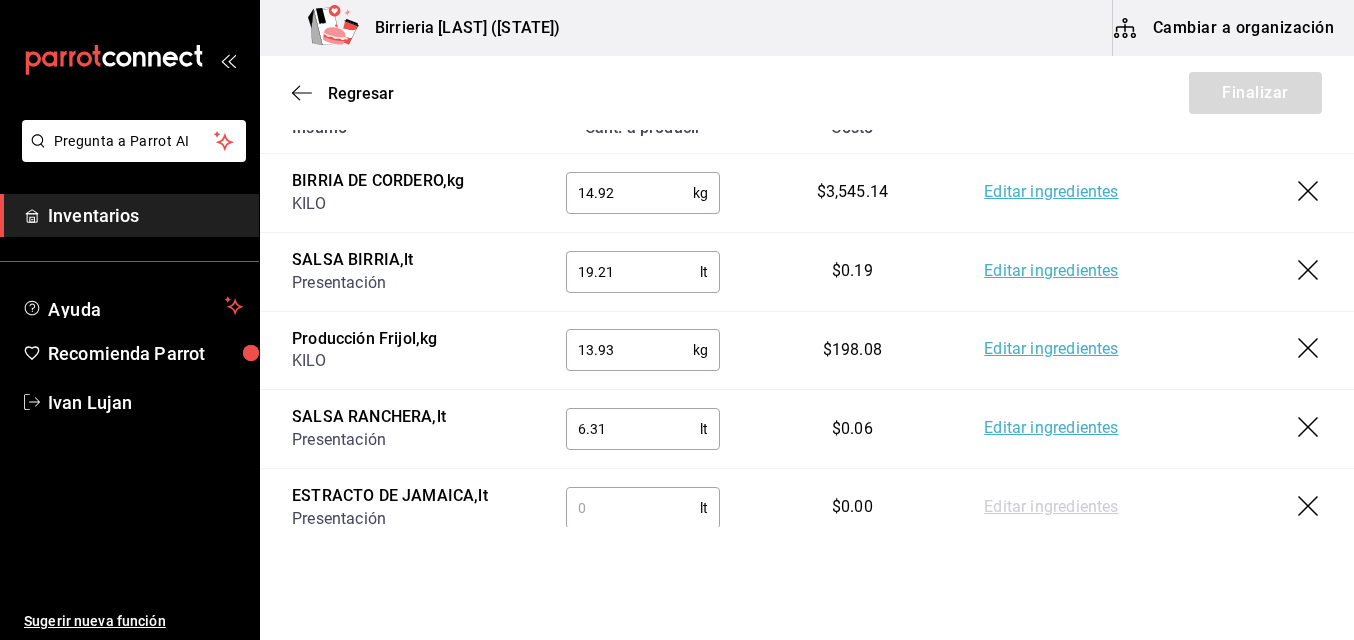 click at bounding box center [633, 508] 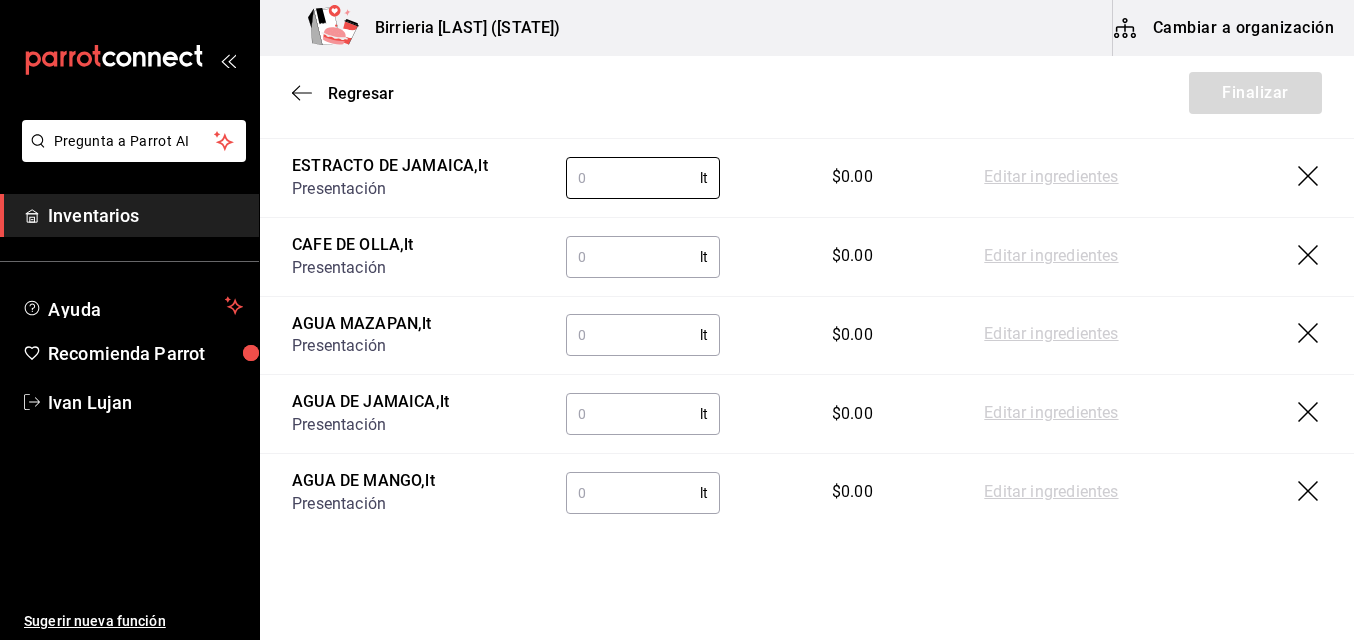 scroll, scrollTop: 680, scrollLeft: 0, axis: vertical 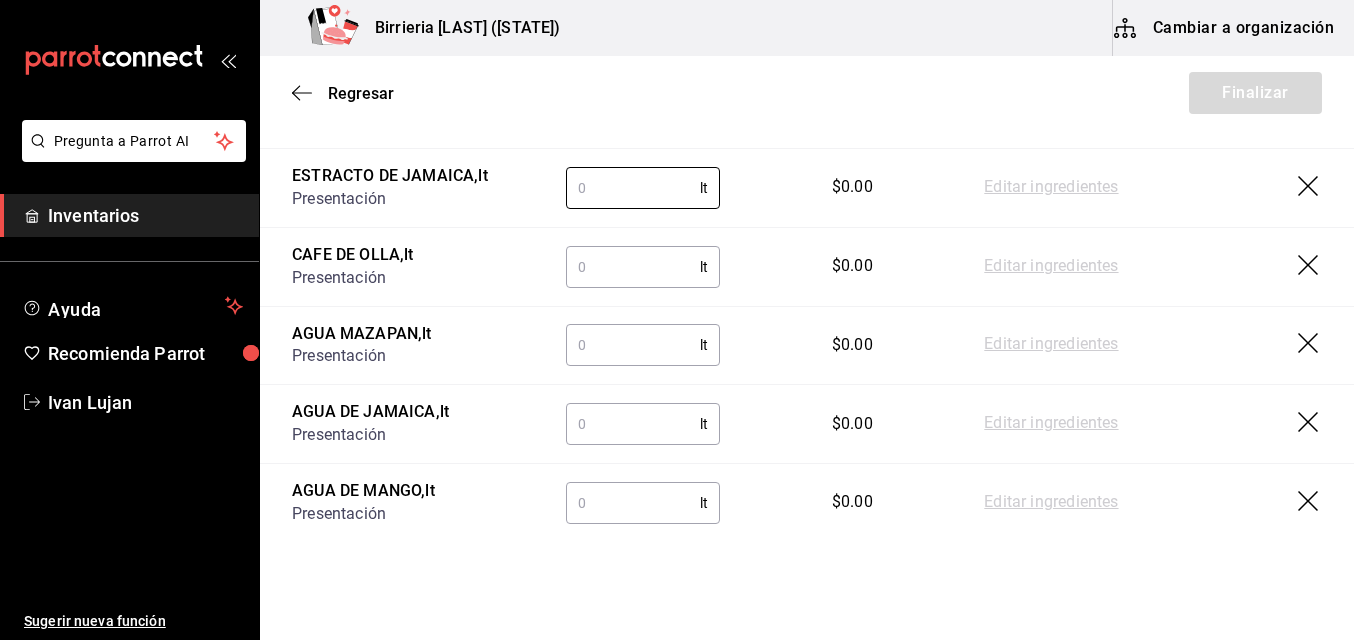click at bounding box center (633, 267) 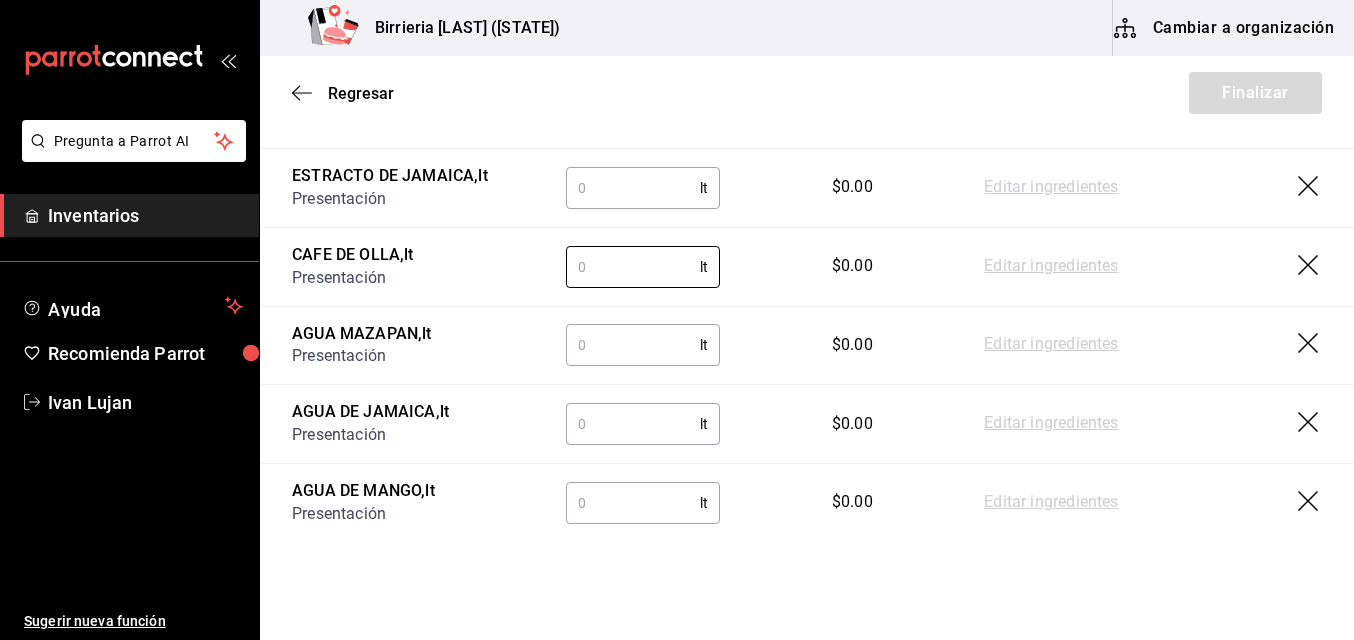 click at bounding box center [633, 188] 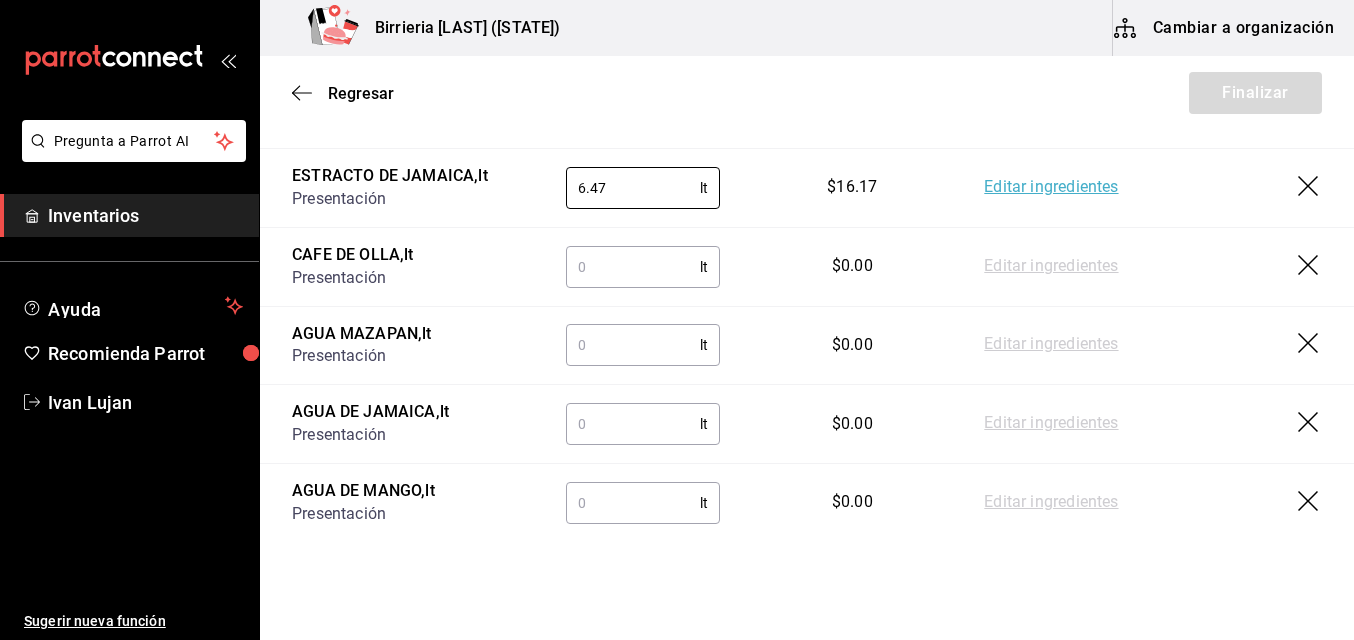type on "6.47" 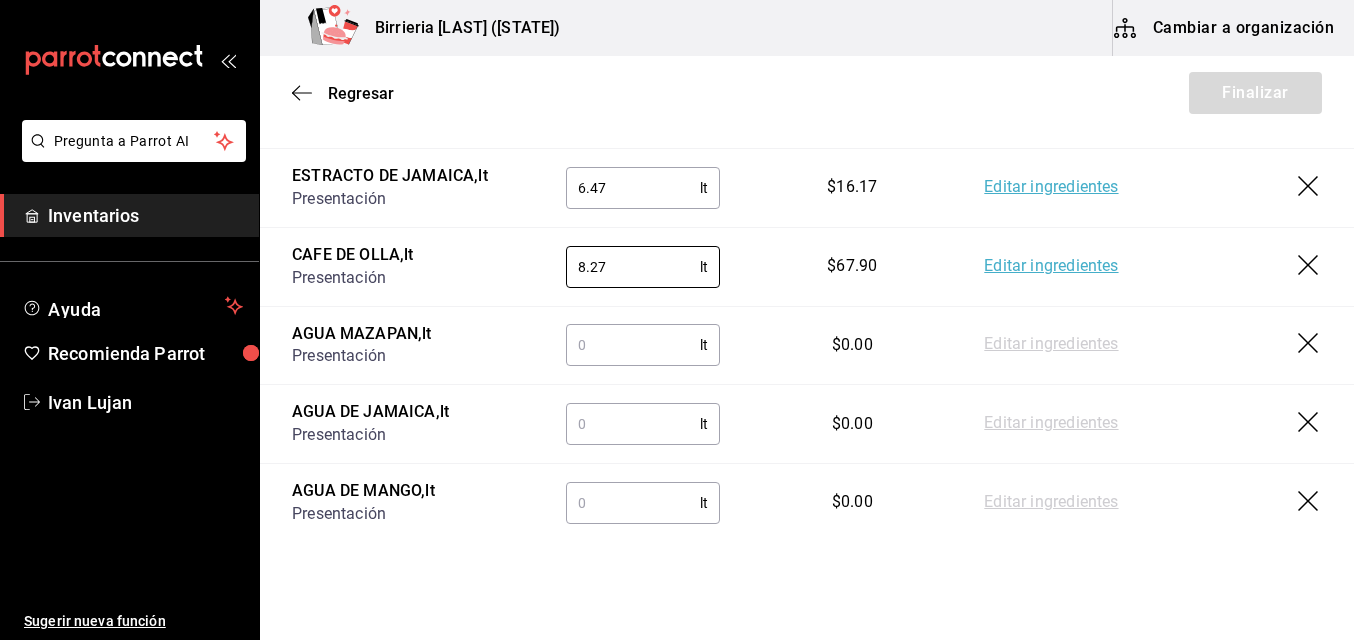 type on "8.27" 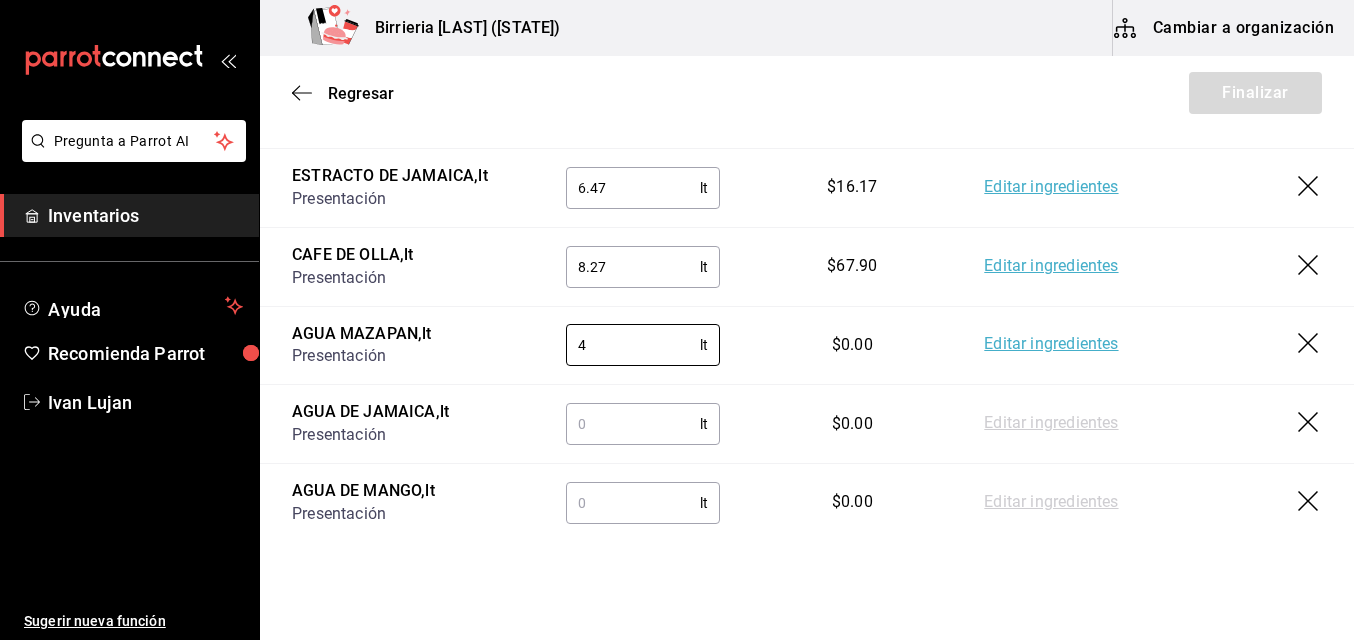 type on "4" 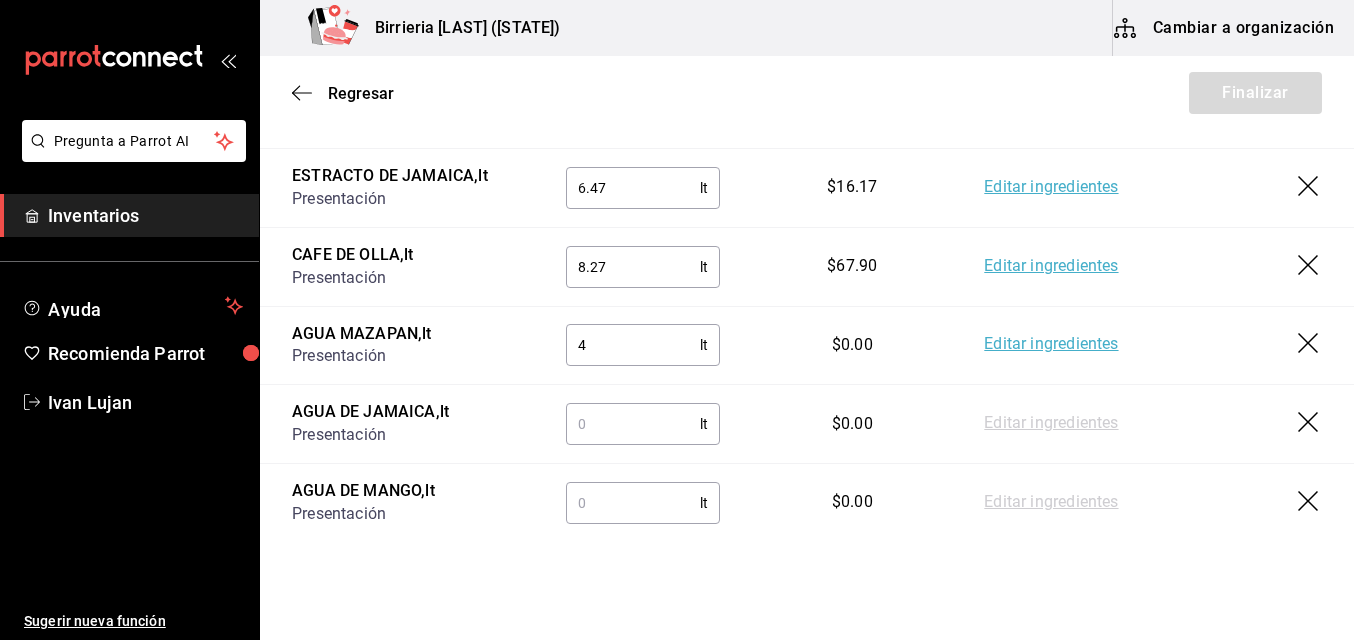 click at bounding box center [633, 424] 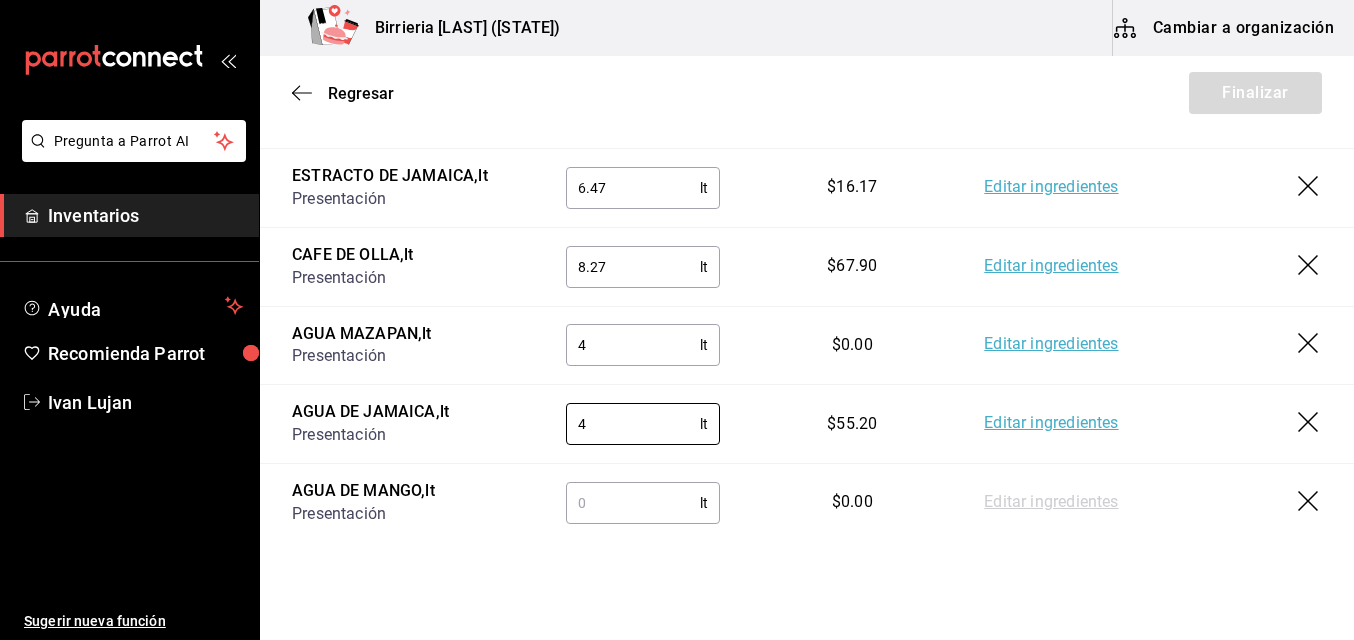 type on "4" 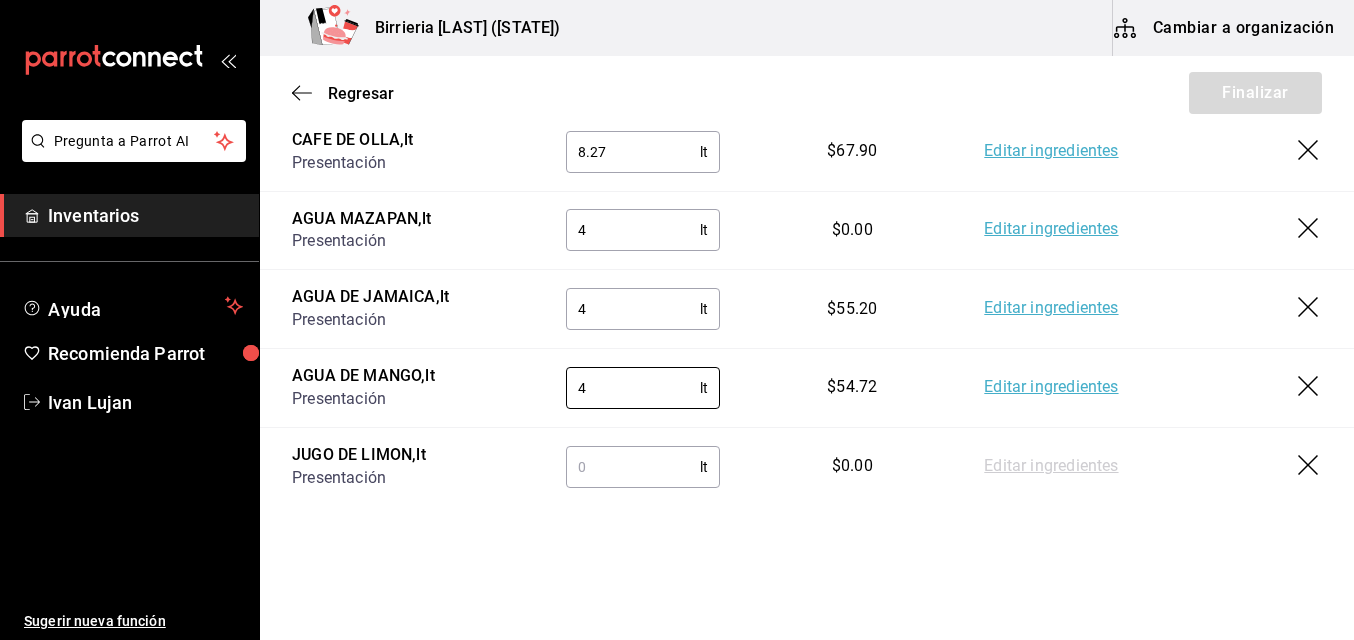 scroll, scrollTop: 822, scrollLeft: 0, axis: vertical 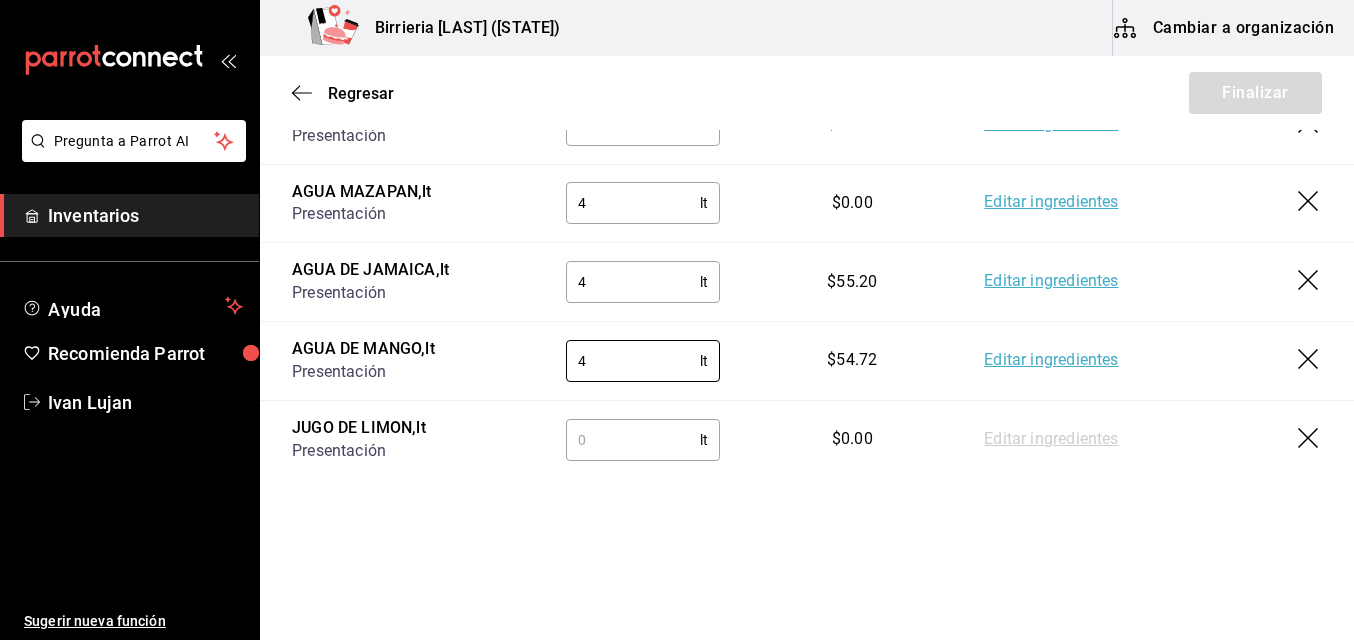 type on "4" 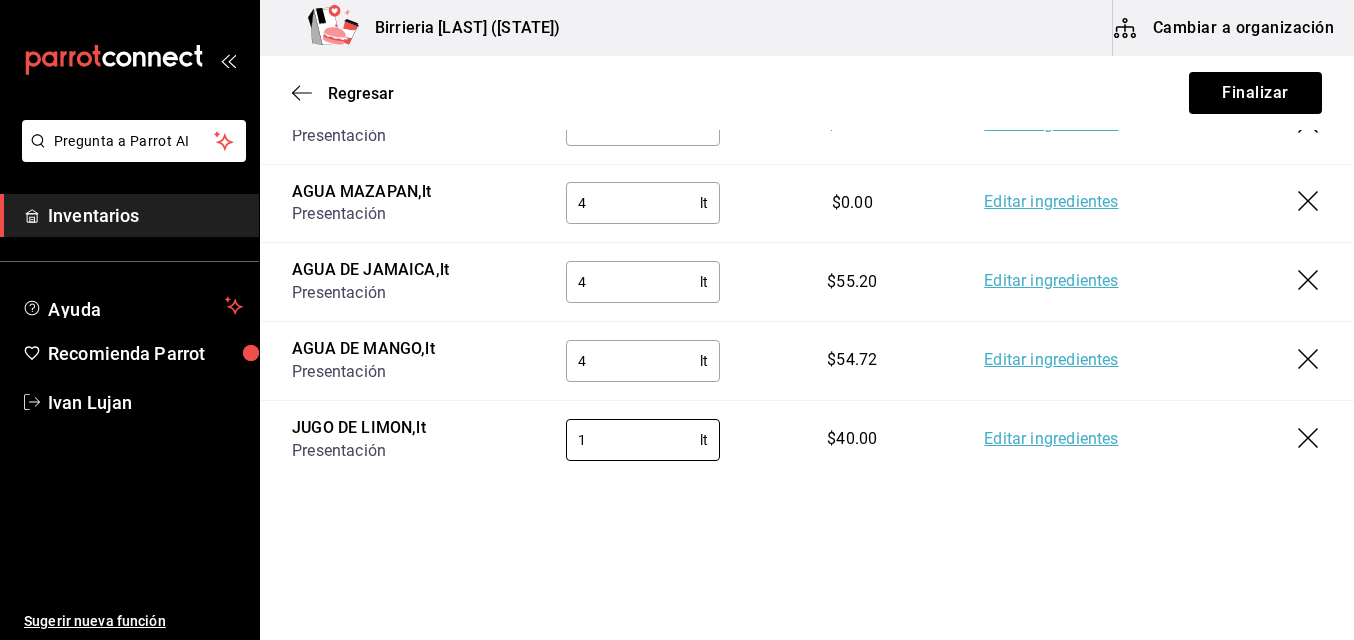 type on "1" 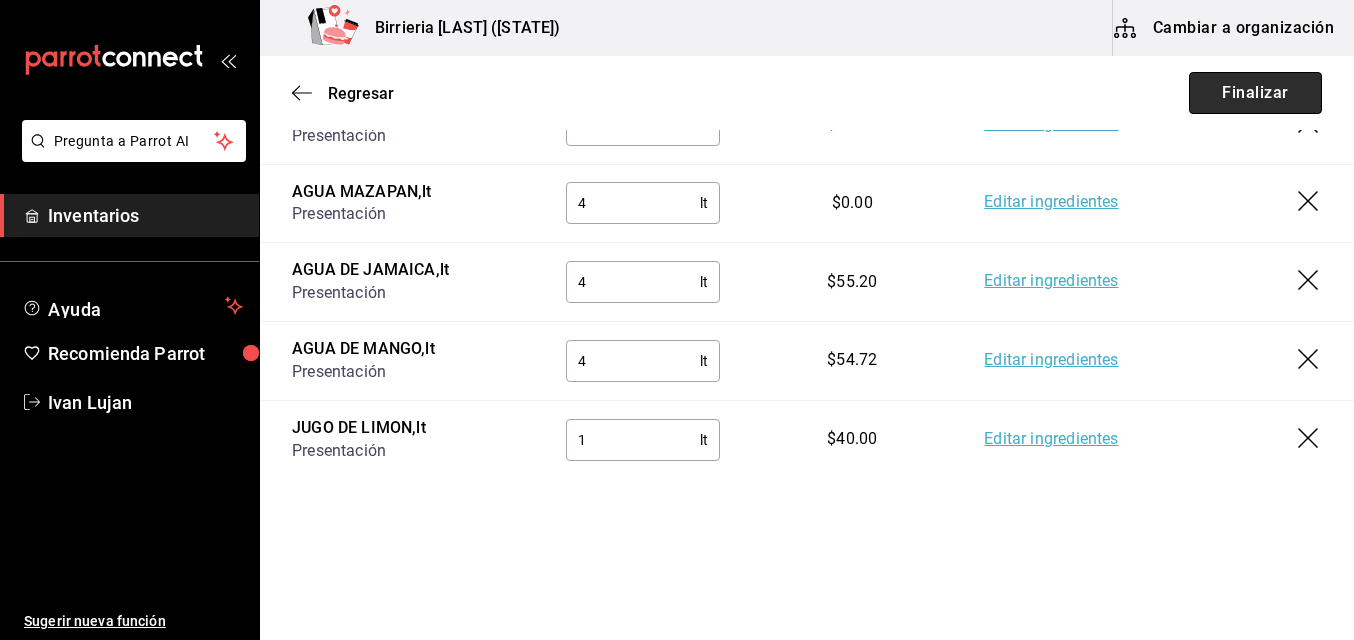 click on "Finalizar" at bounding box center [1255, 93] 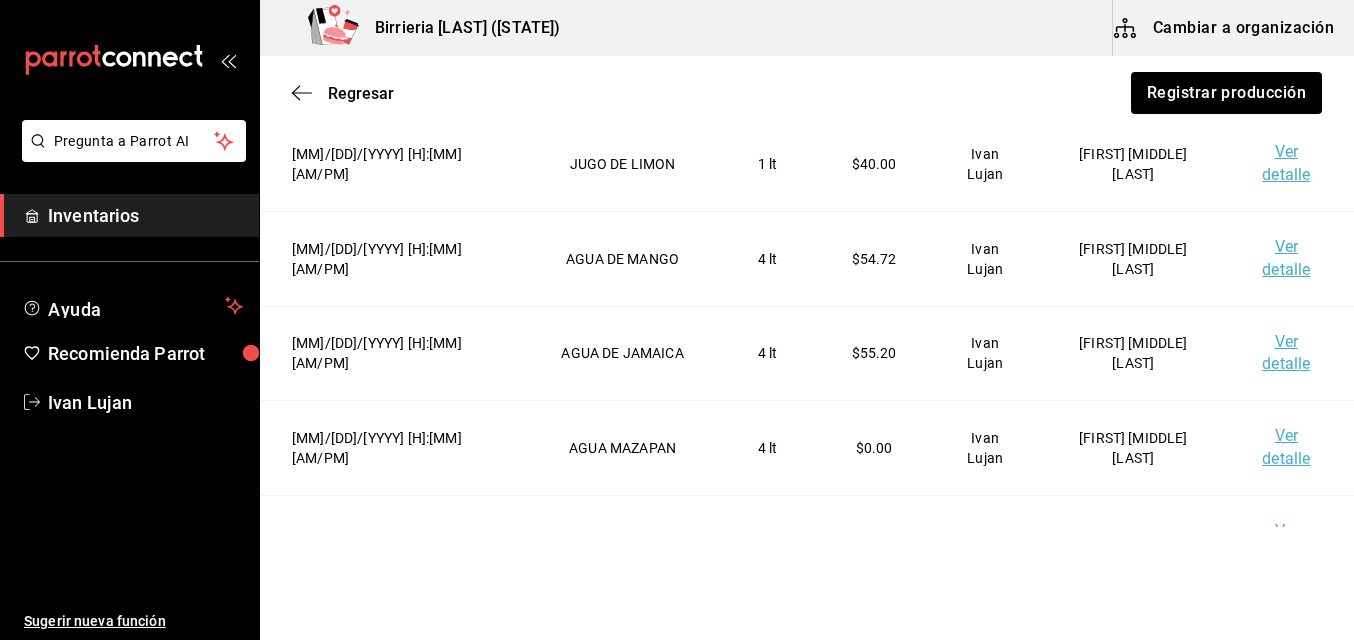 scroll, scrollTop: 217, scrollLeft: 0, axis: vertical 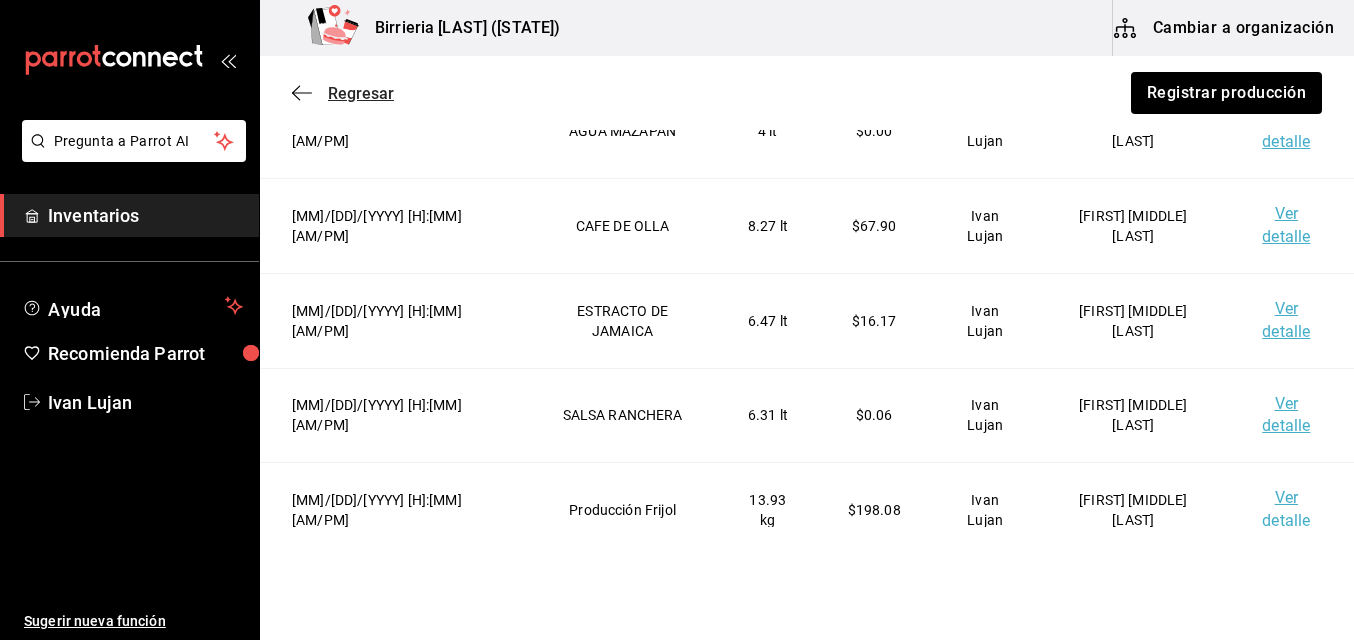 click on "Regresar" at bounding box center [361, 93] 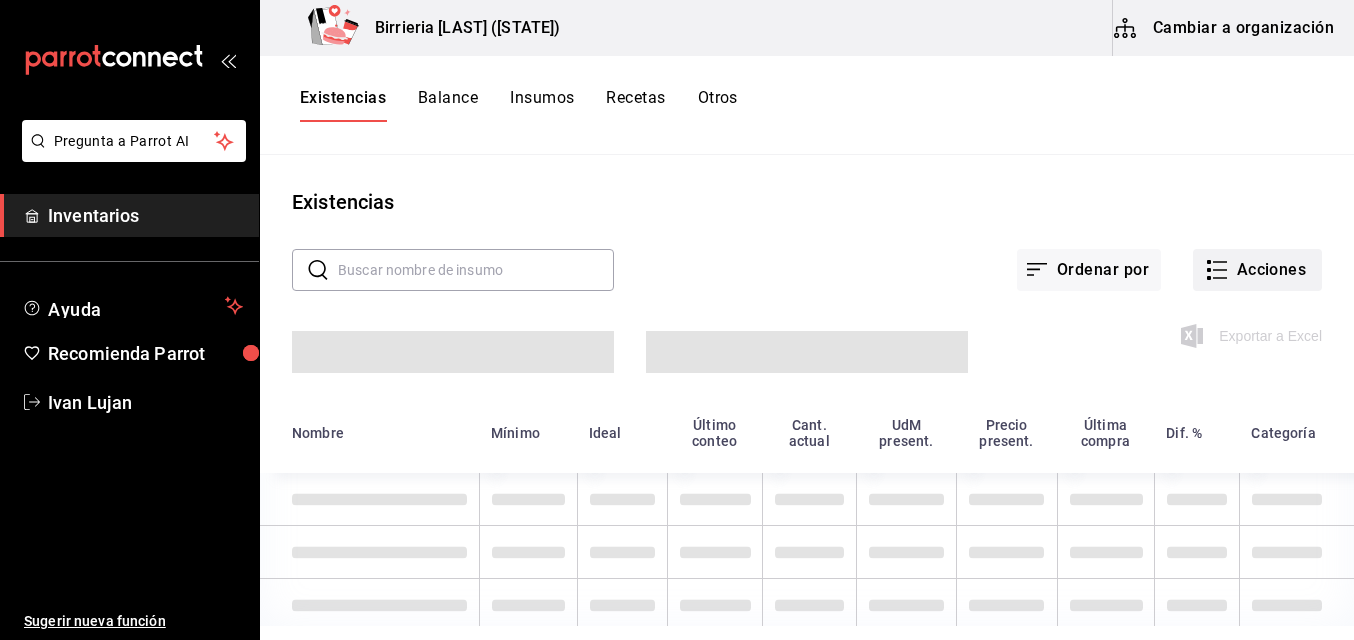 click on "Acciones" at bounding box center (1257, 270) 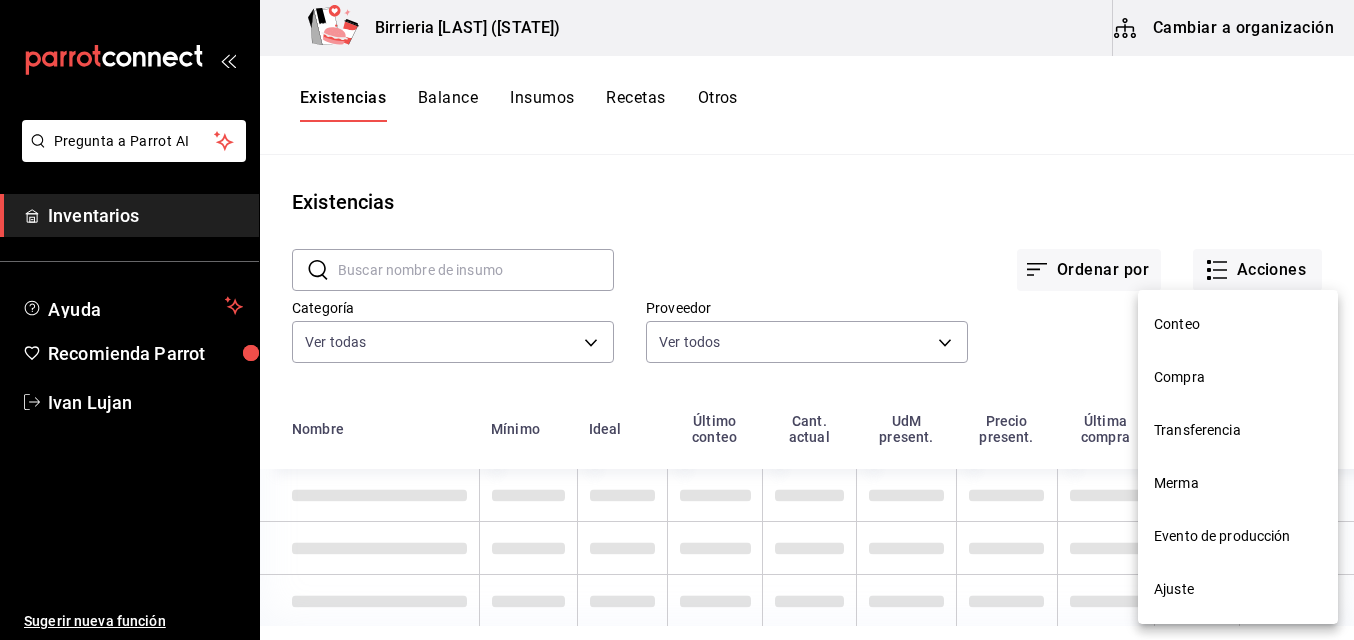 click on "Merma" at bounding box center [1238, 324] 